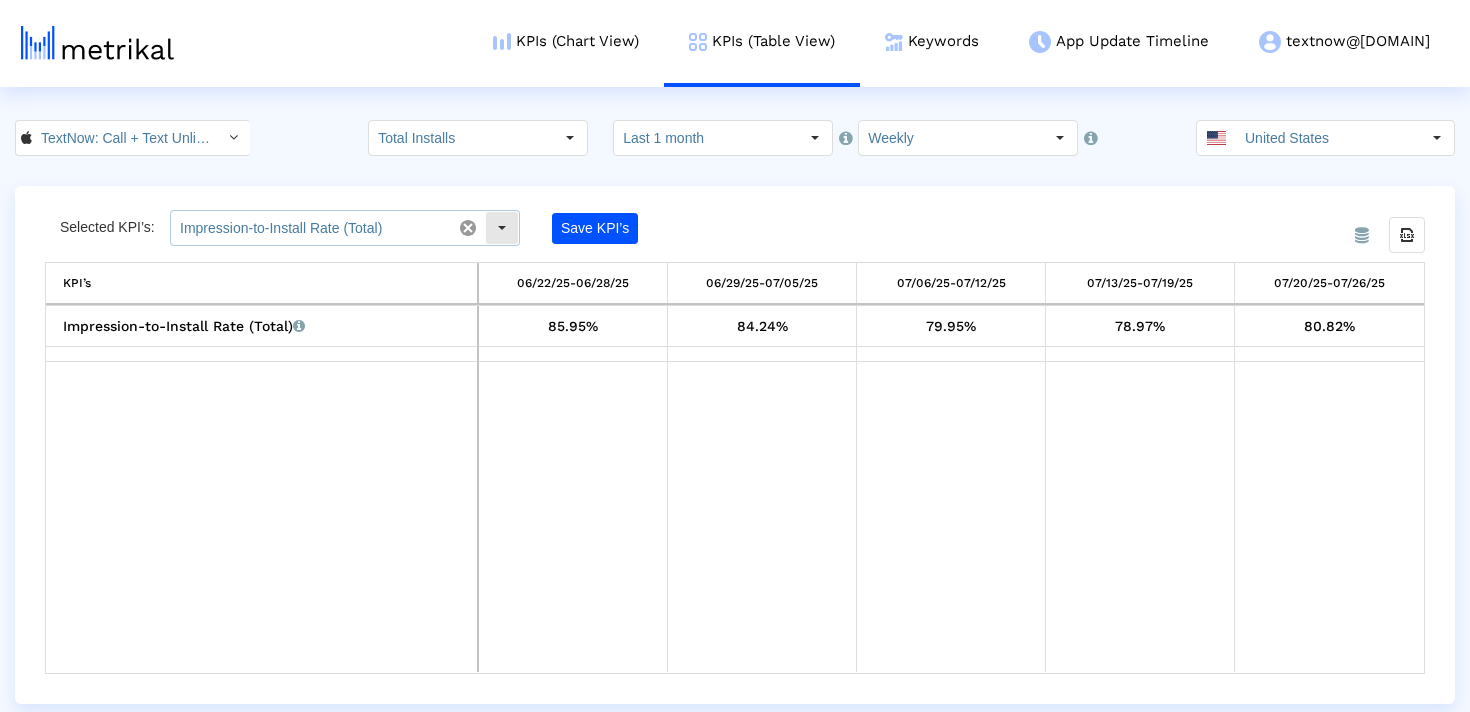 scroll, scrollTop: 0, scrollLeft: 0, axis: both 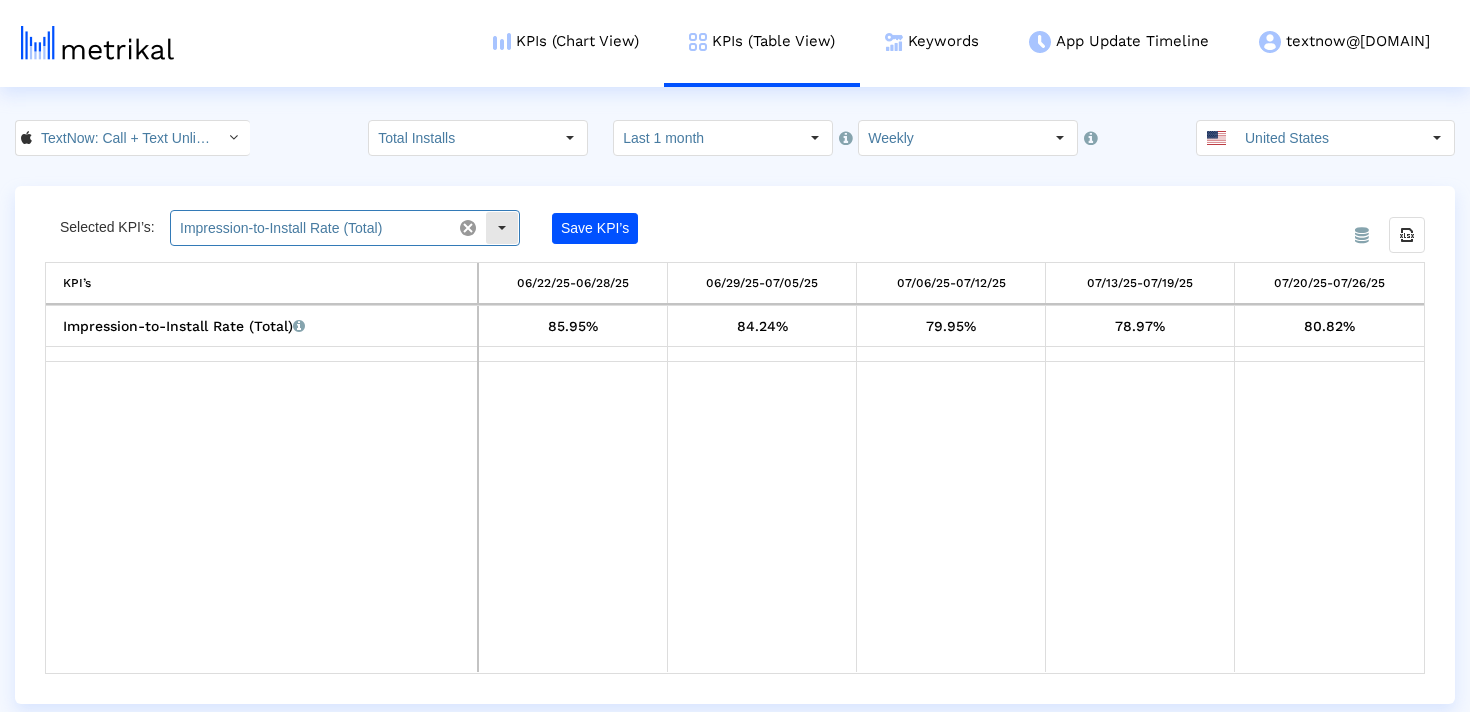 click 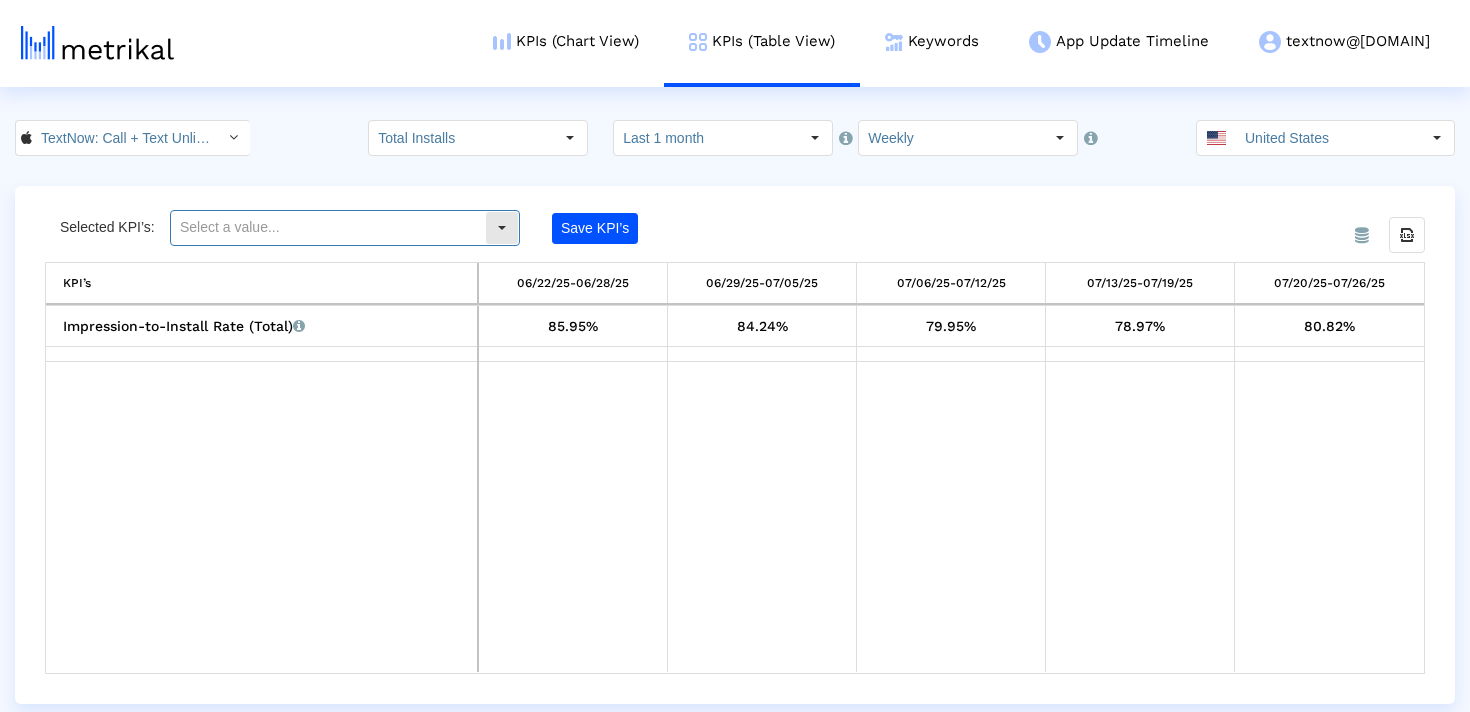 click 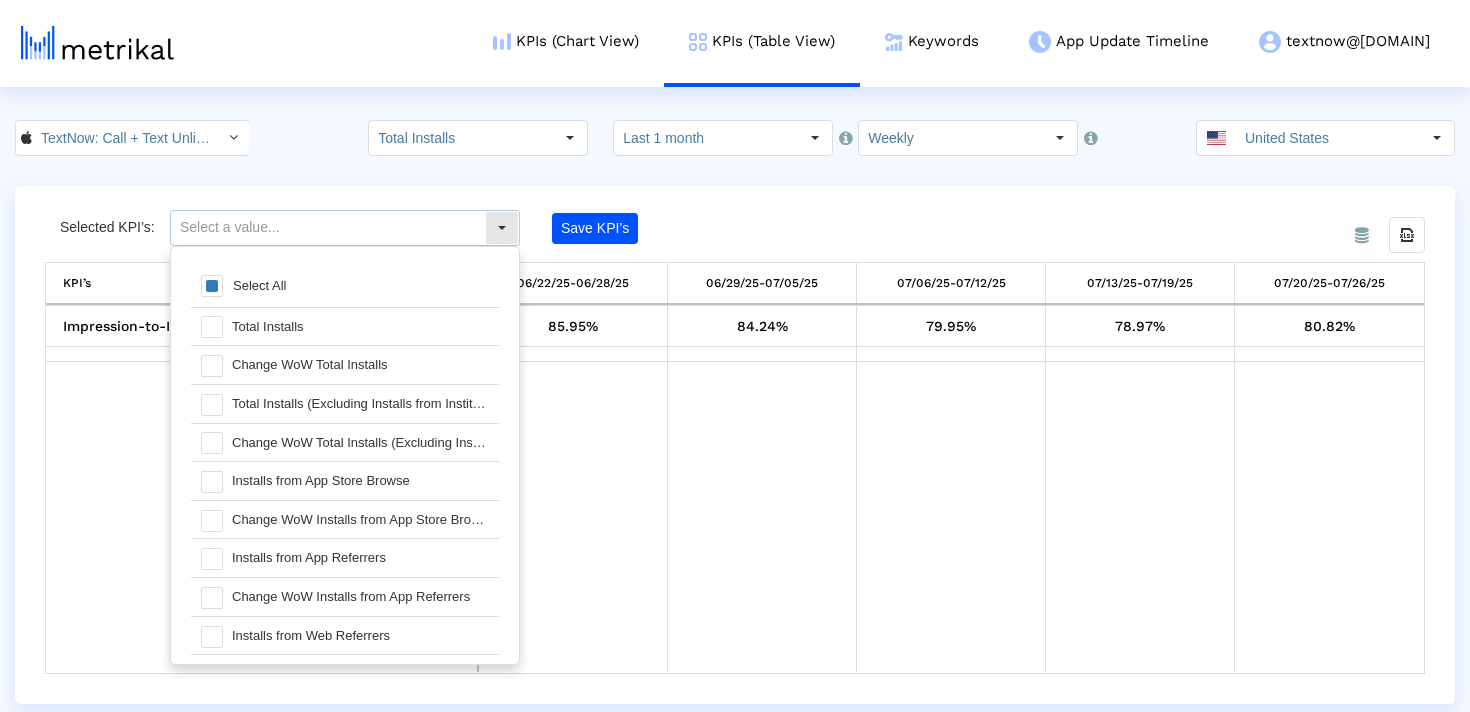 scroll, scrollTop: 20, scrollLeft: 0, axis: vertical 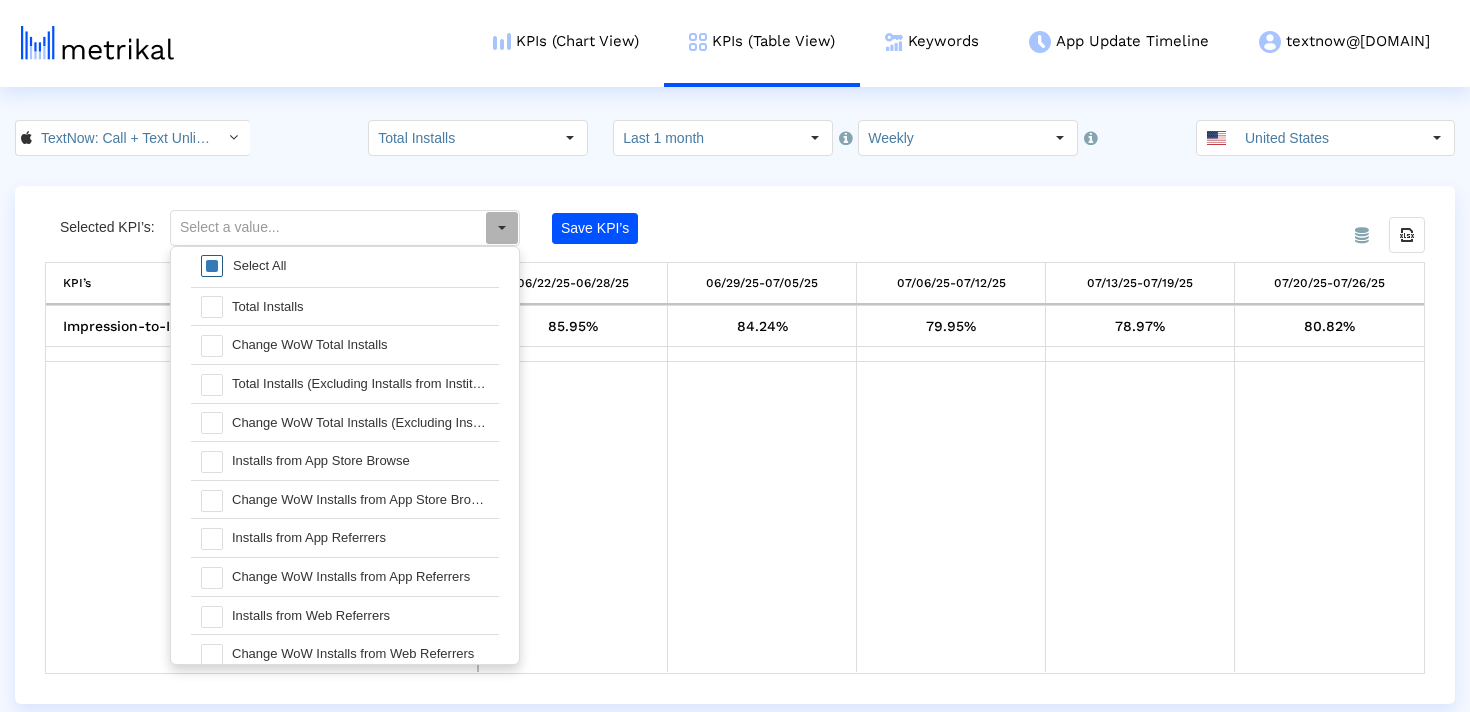 click at bounding box center [212, 266] 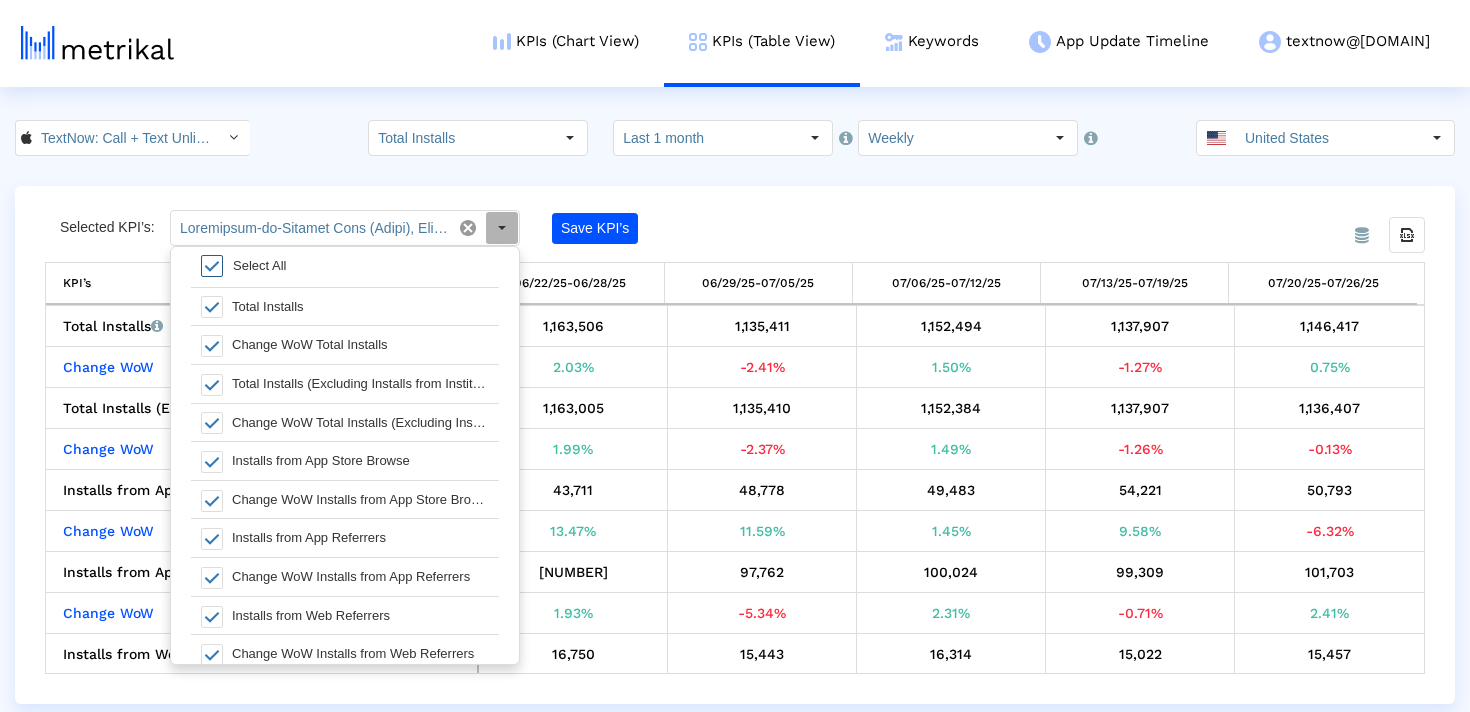 click at bounding box center (212, 266) 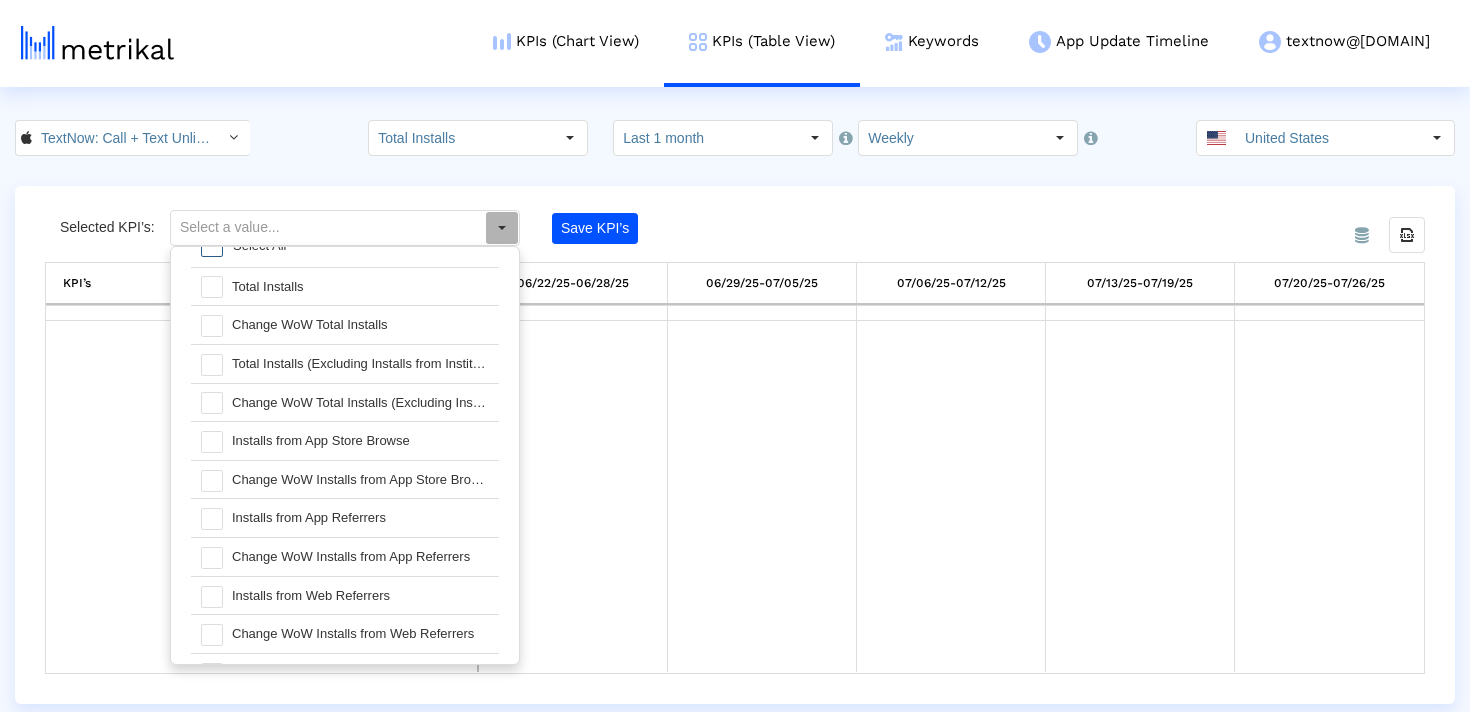 scroll, scrollTop: 21, scrollLeft: 0, axis: vertical 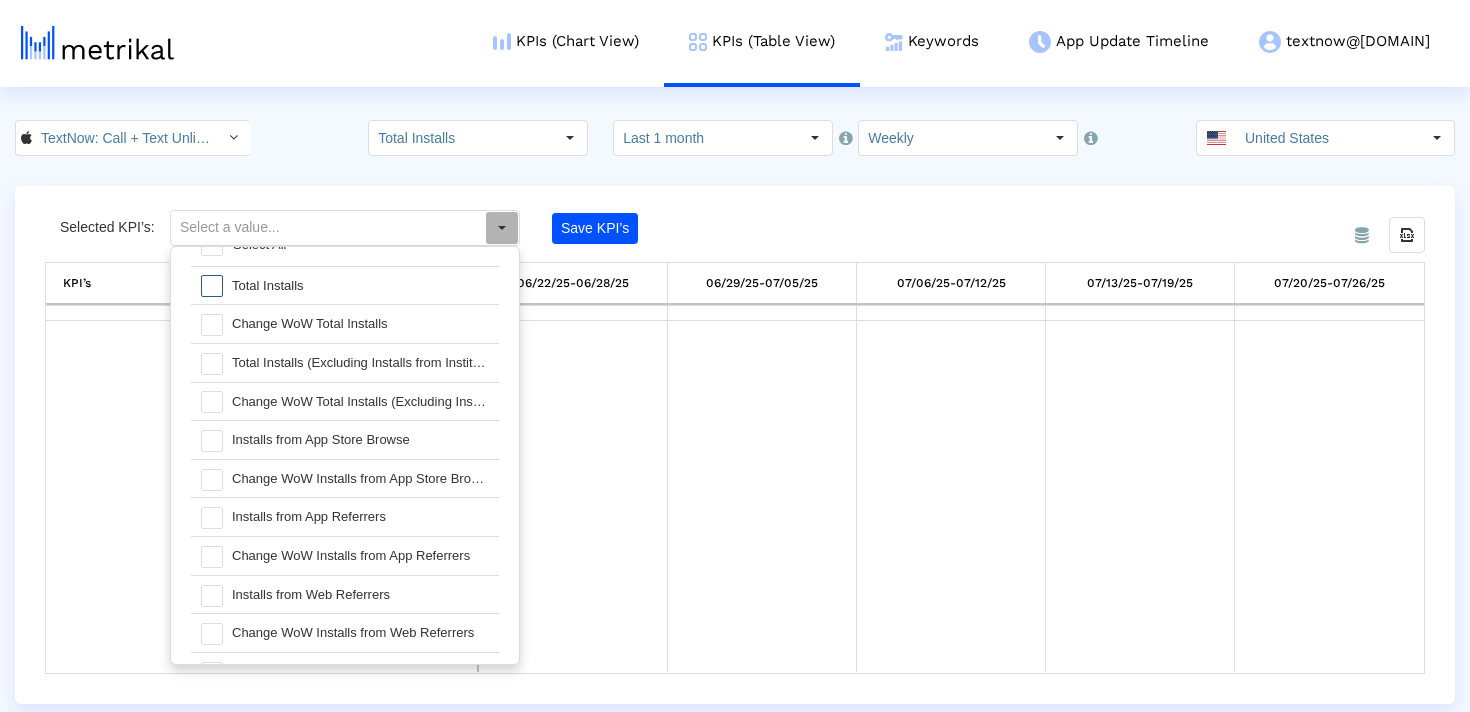 click at bounding box center (206, 286) 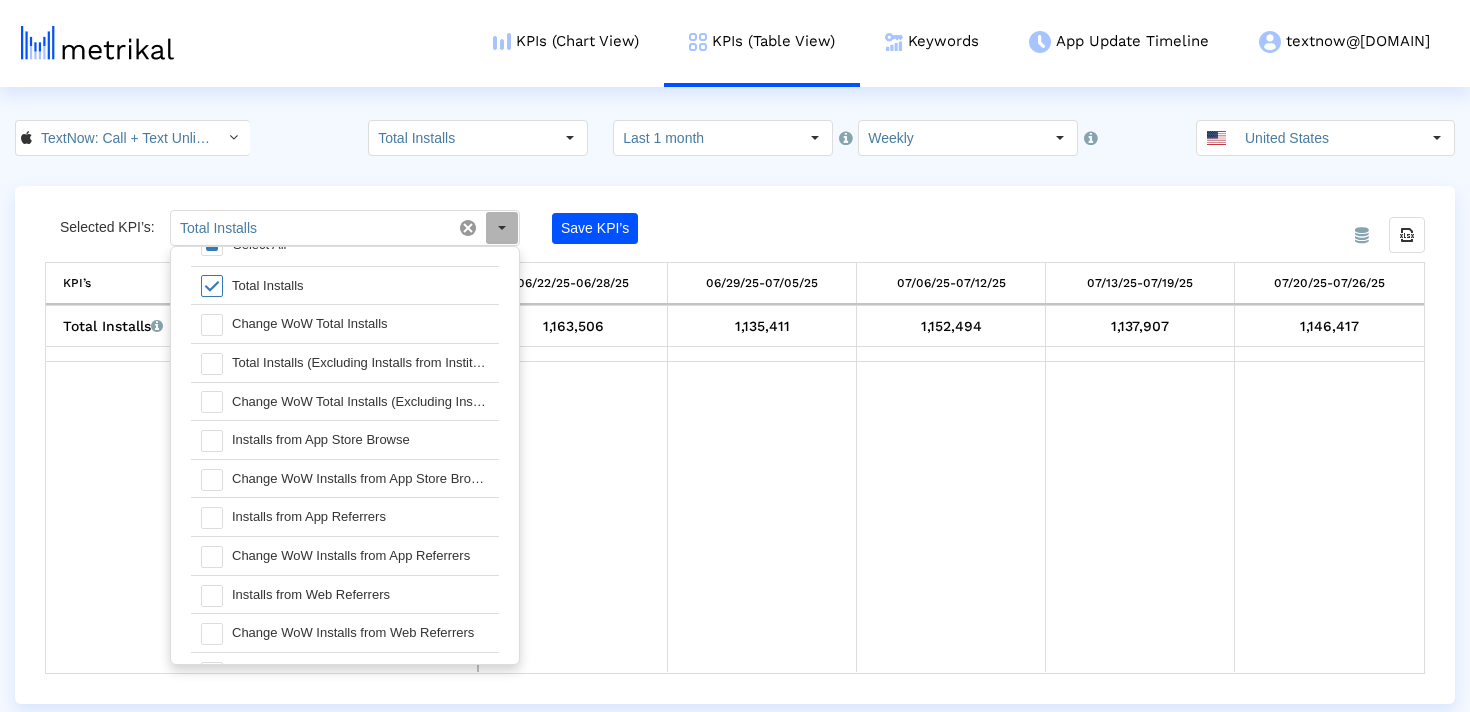 click at bounding box center (212, 286) 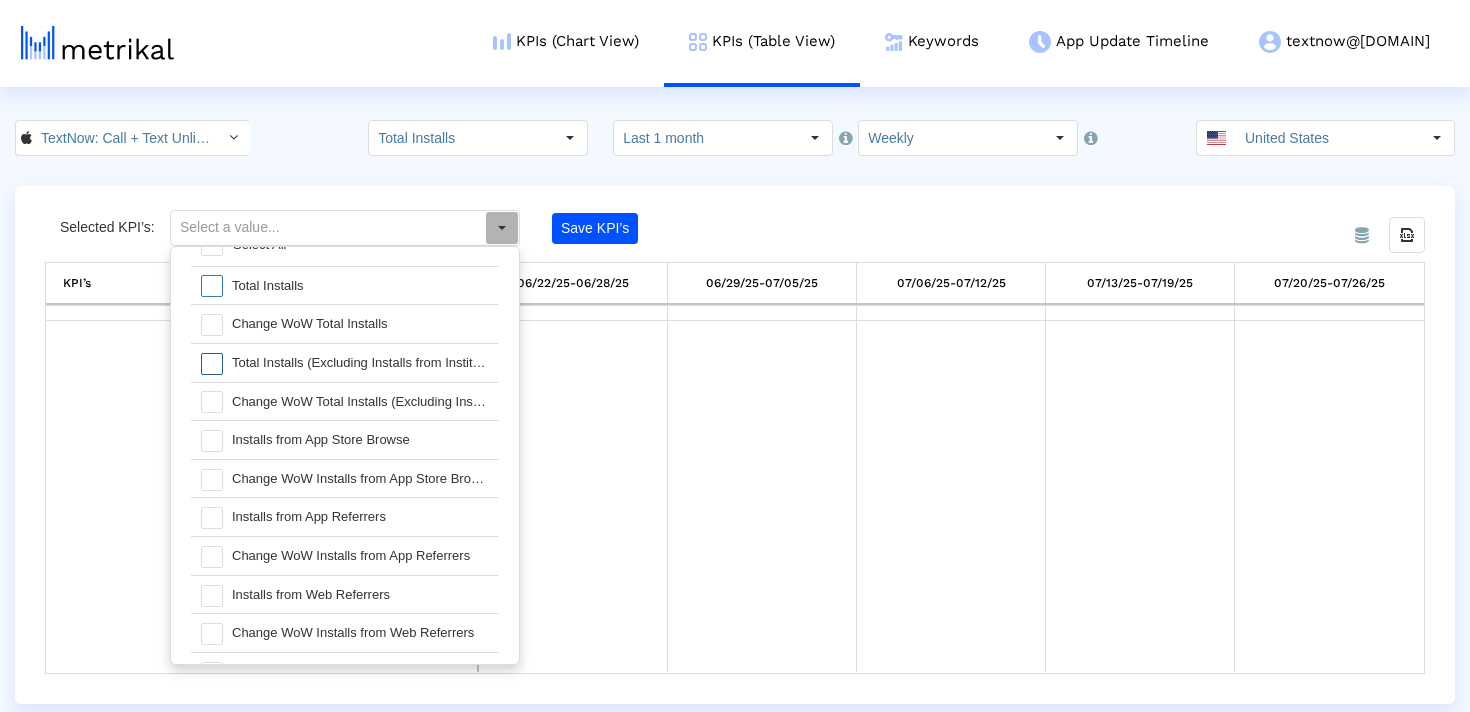 click at bounding box center [212, 364] 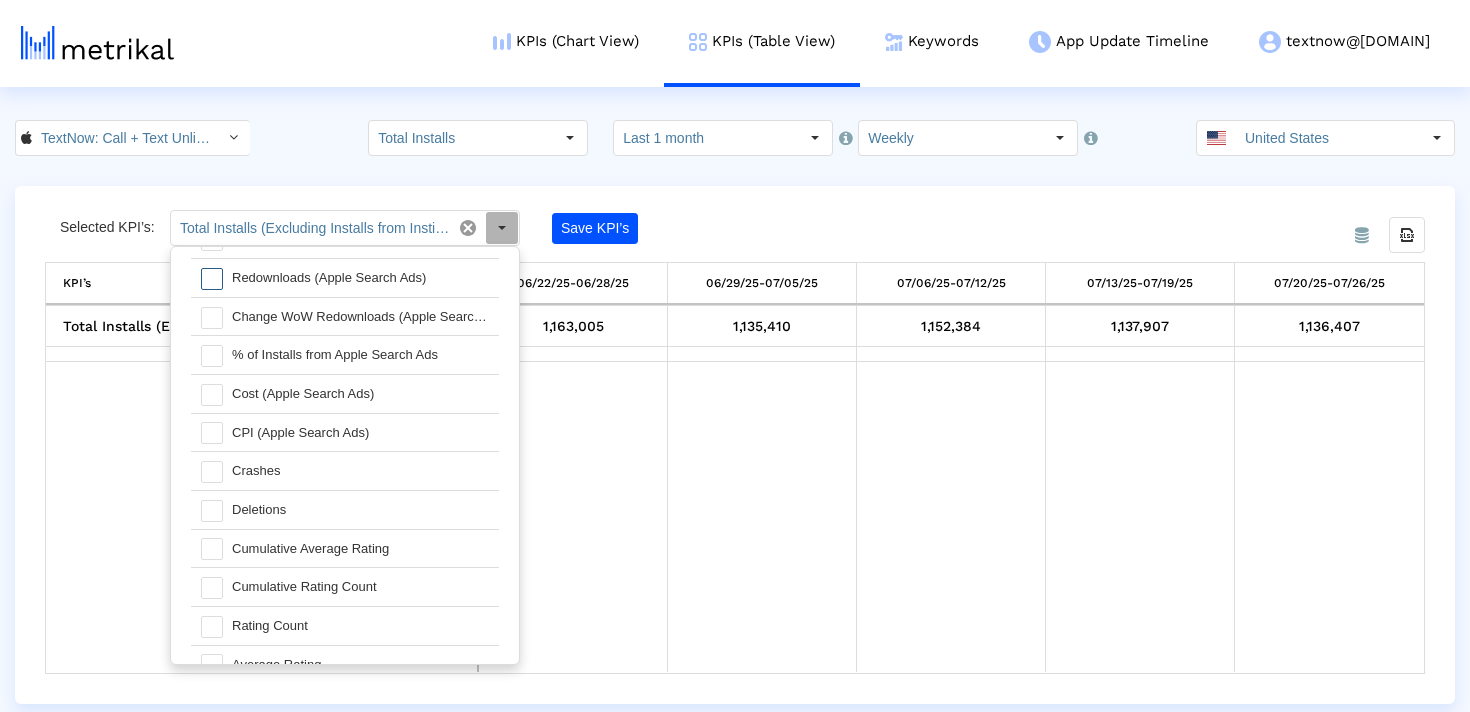 scroll, scrollTop: 866, scrollLeft: 0, axis: vertical 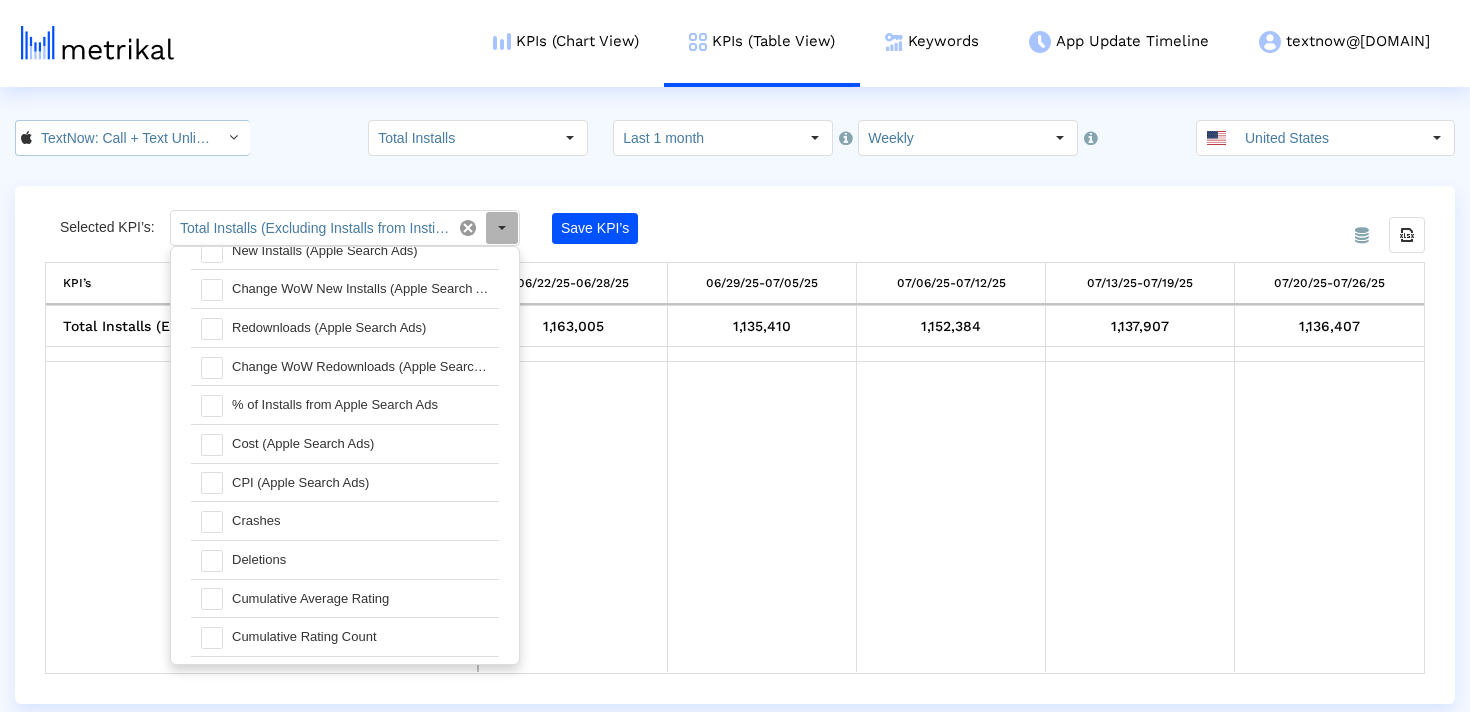 click on "TextNow: Call + Text Unlimited <[PHONE]>" 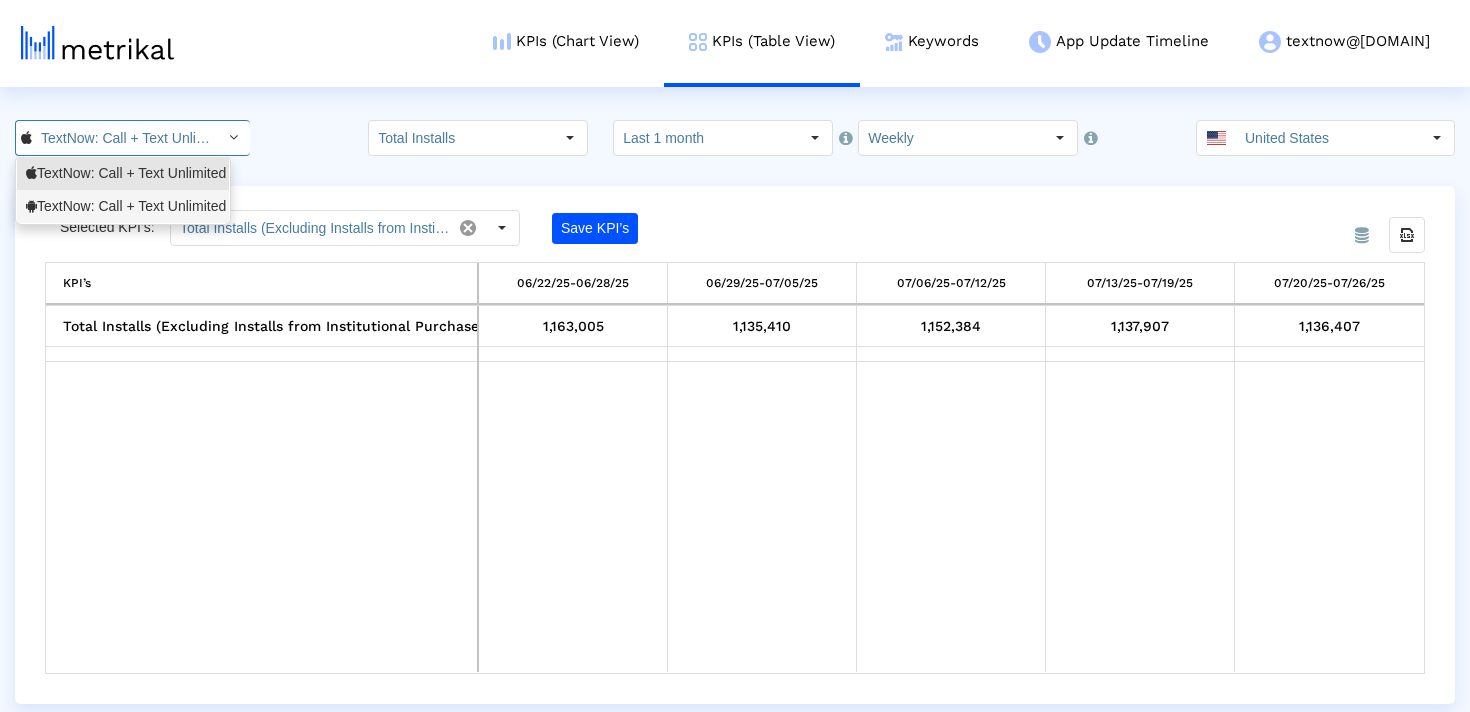 click on "TextNow: Call + Text Unlimited <[PACKAGE_NAME]>" at bounding box center (123, 206) 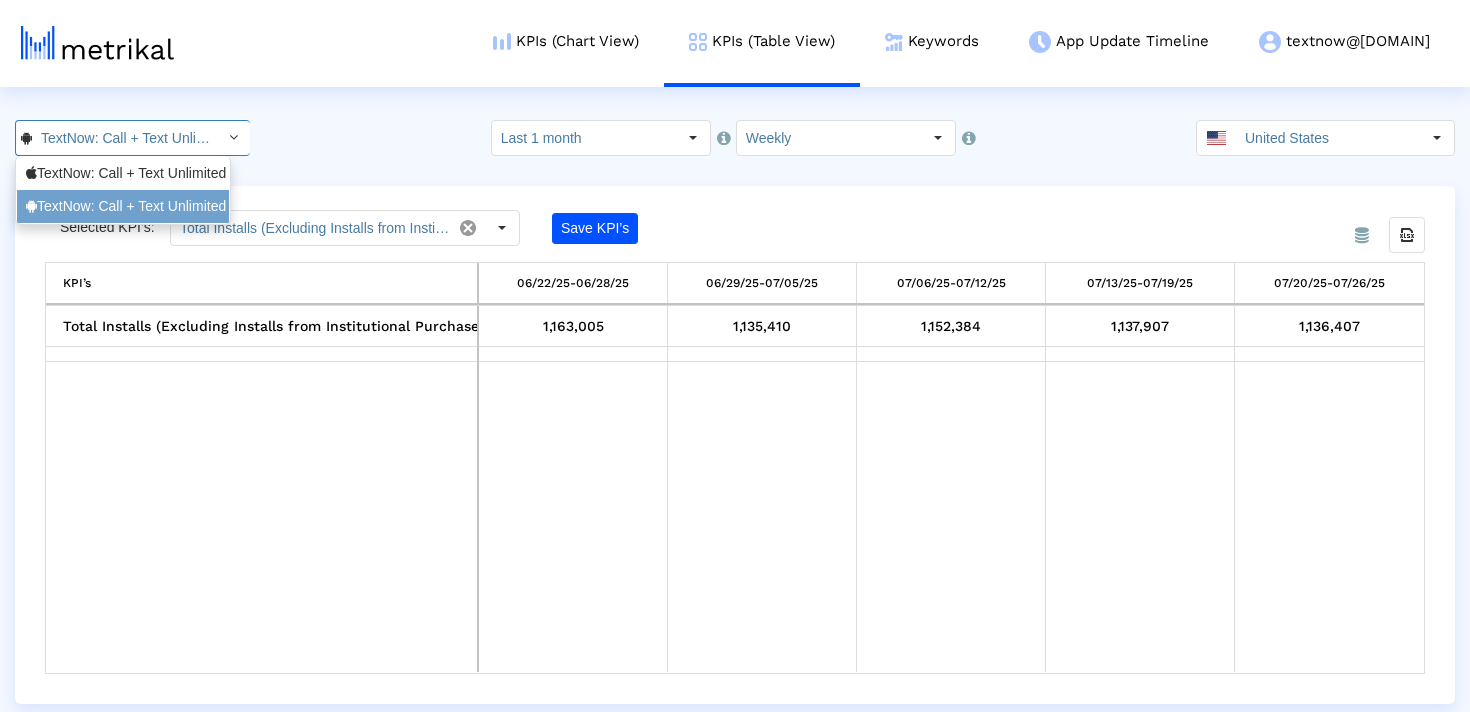 scroll, scrollTop: 0, scrollLeft: 251, axis: horizontal 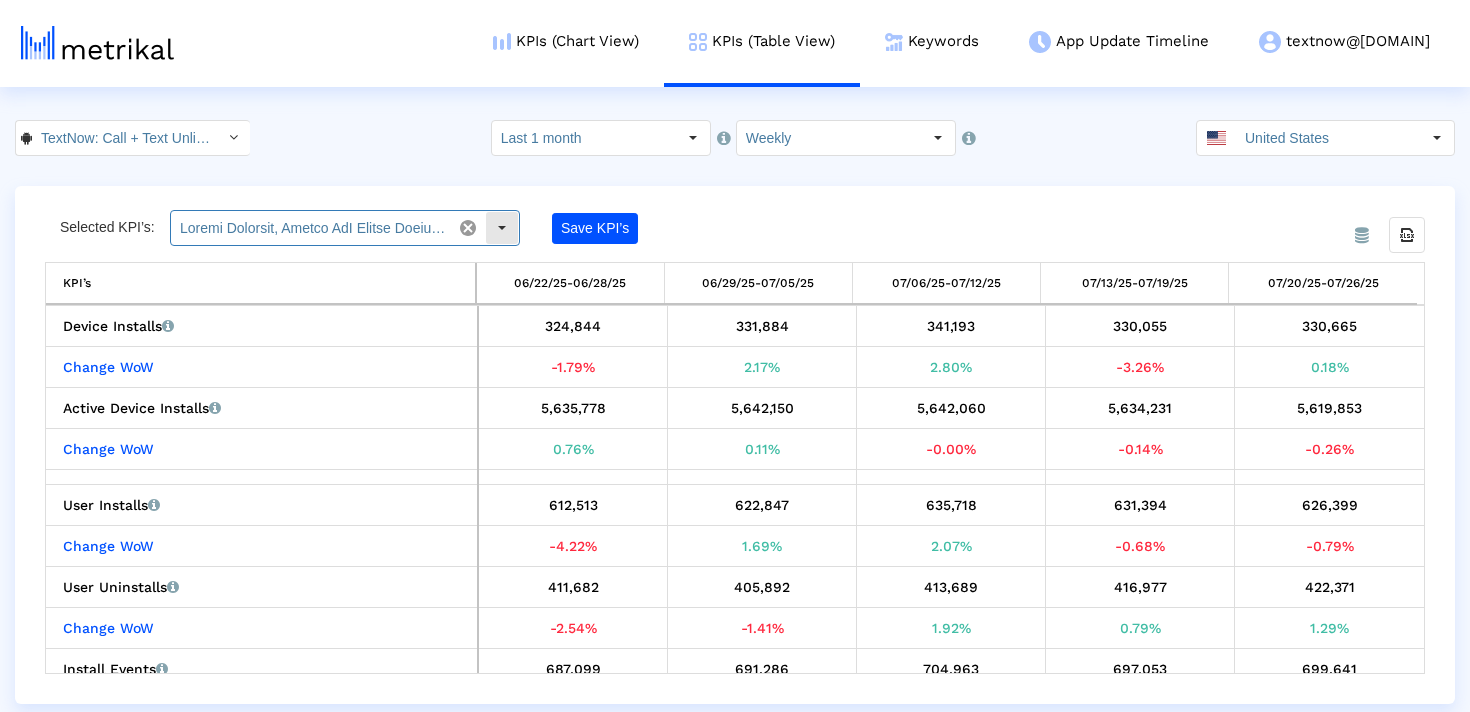 click 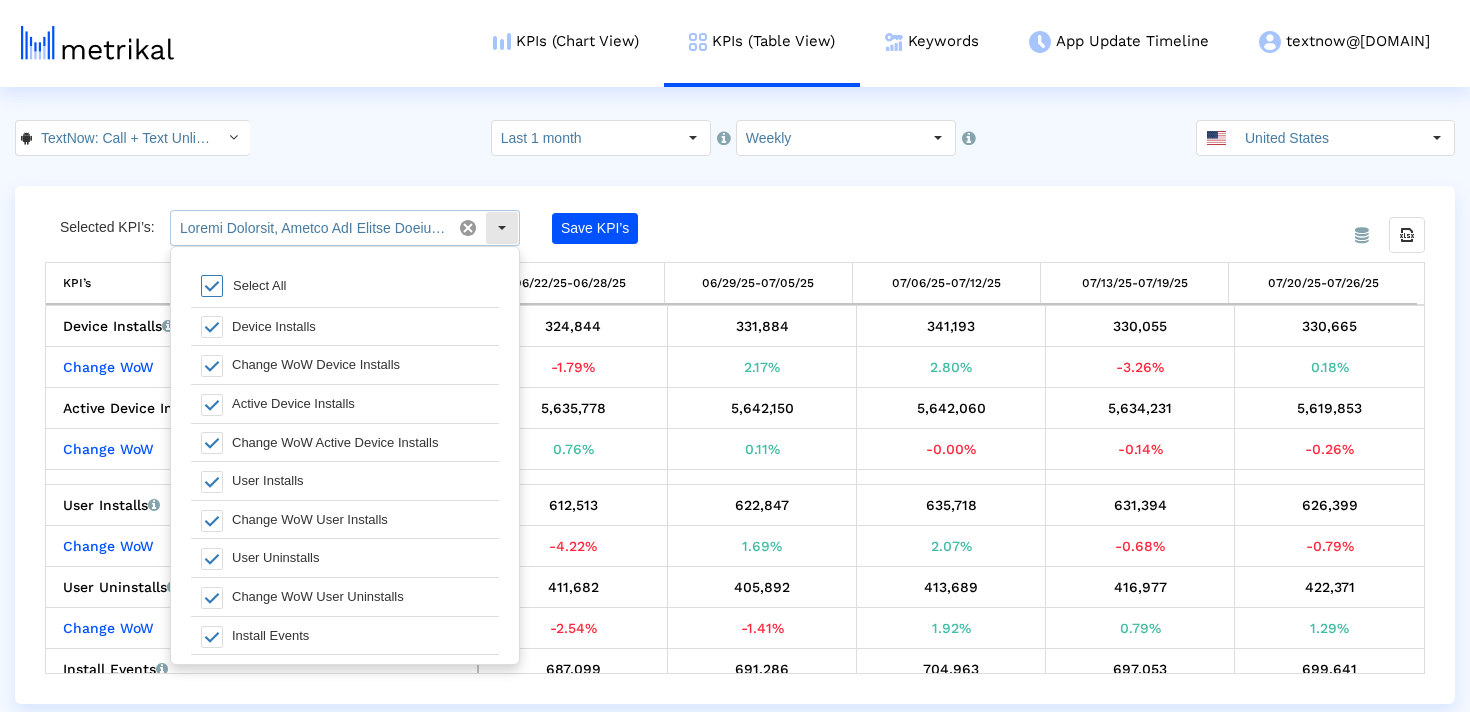 scroll, scrollTop: 20, scrollLeft: 0, axis: vertical 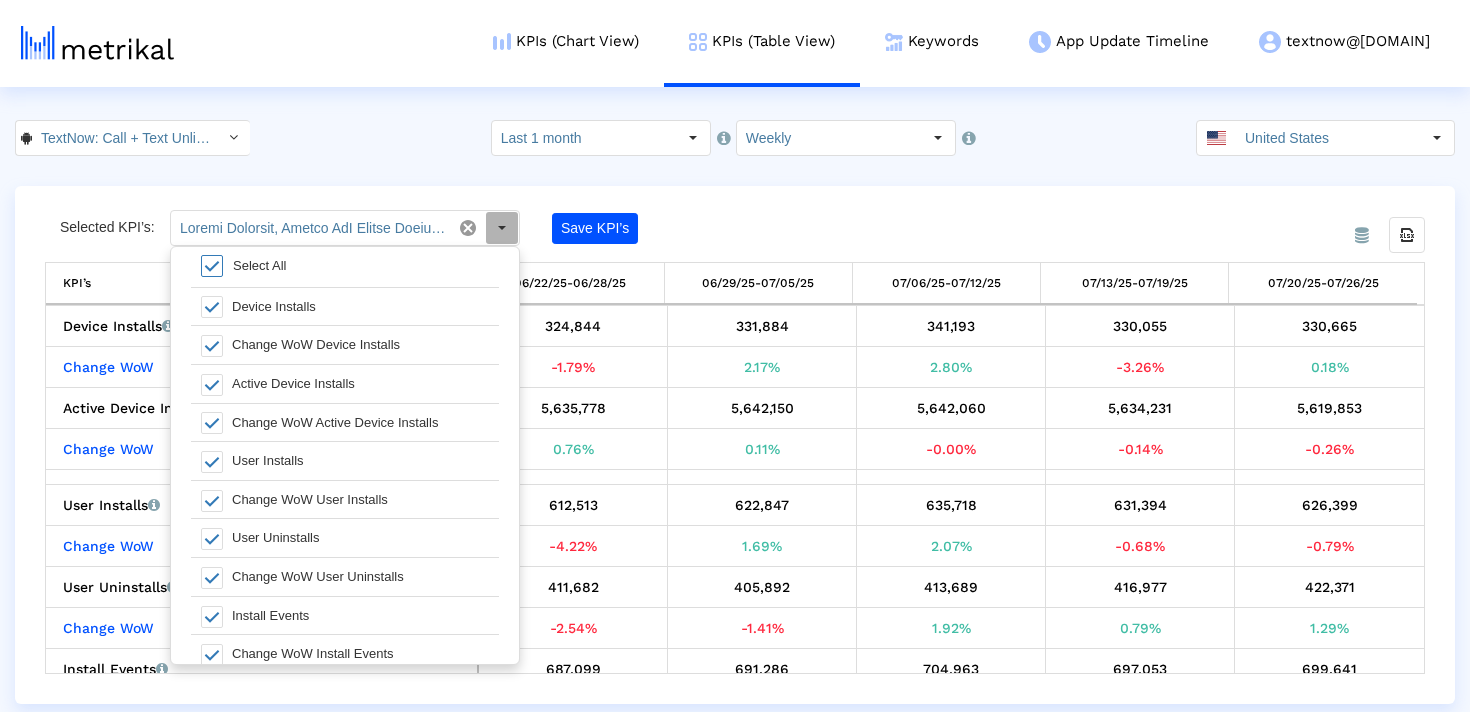 click at bounding box center (212, 266) 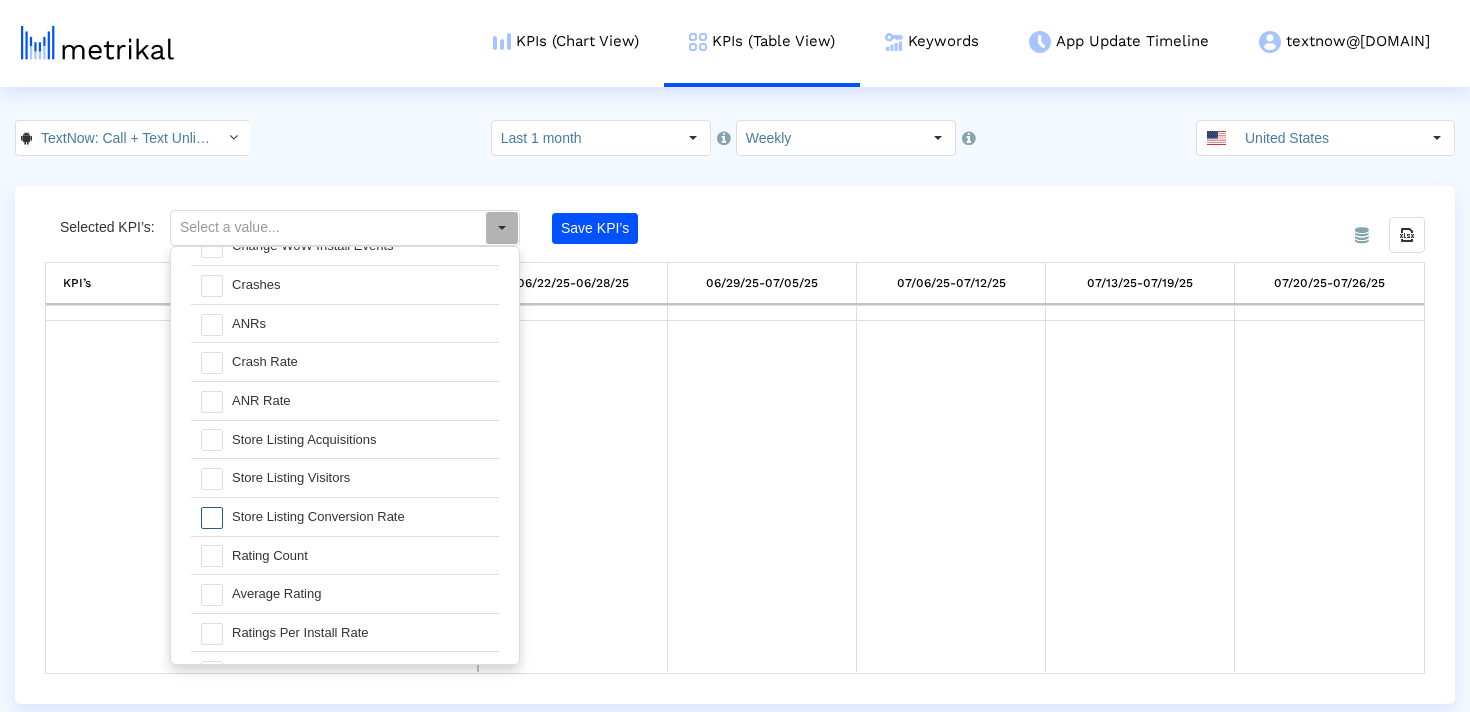 scroll, scrollTop: 0, scrollLeft: 0, axis: both 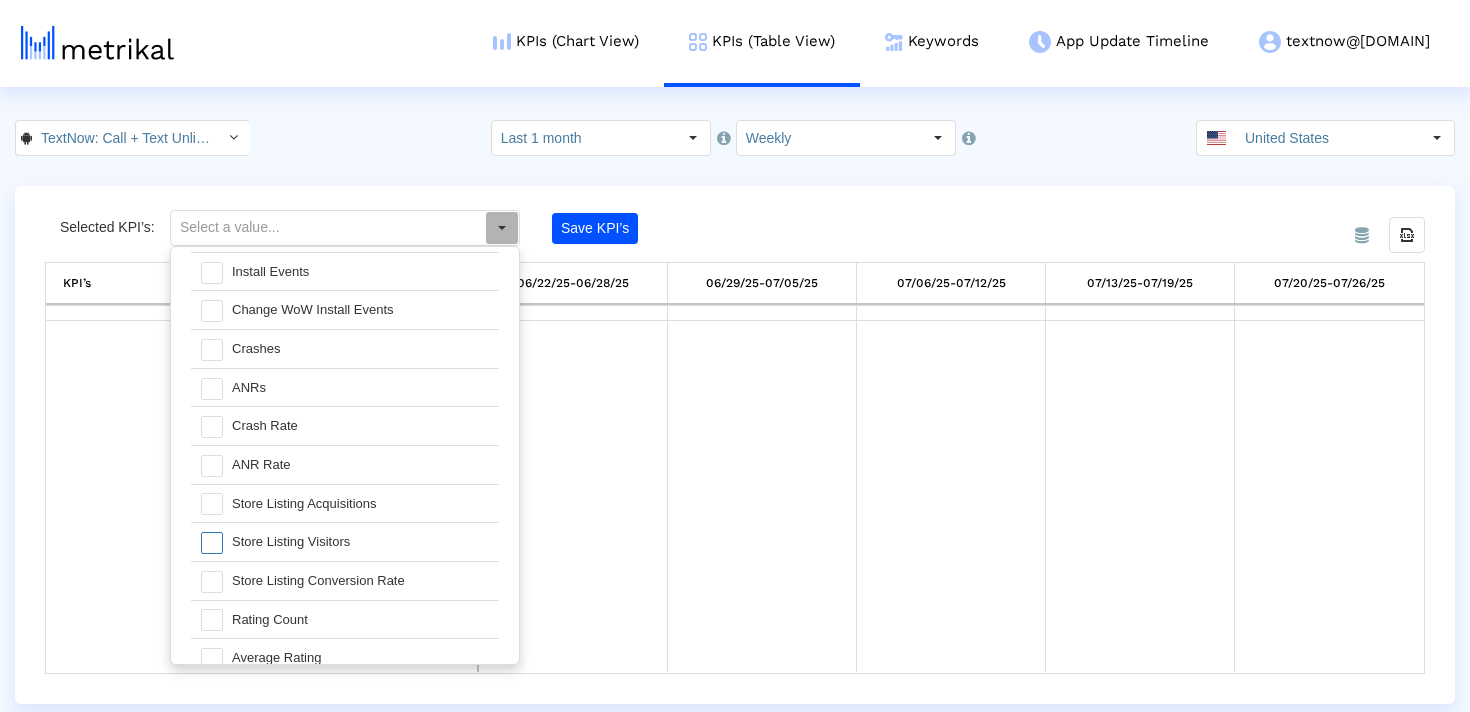 click on "Store Listing Visitors" at bounding box center [360, 542] 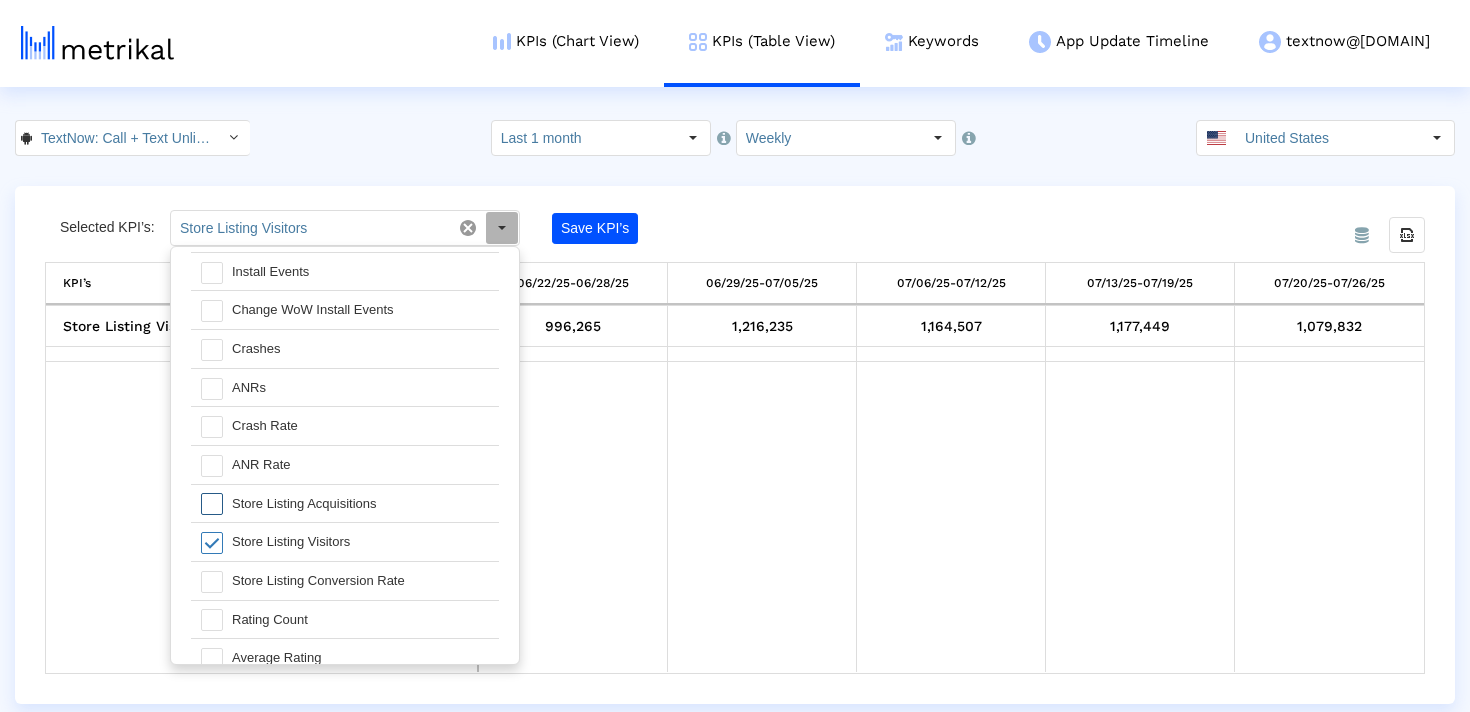 click on "Store Listing Acquisitions" at bounding box center (360, 504) 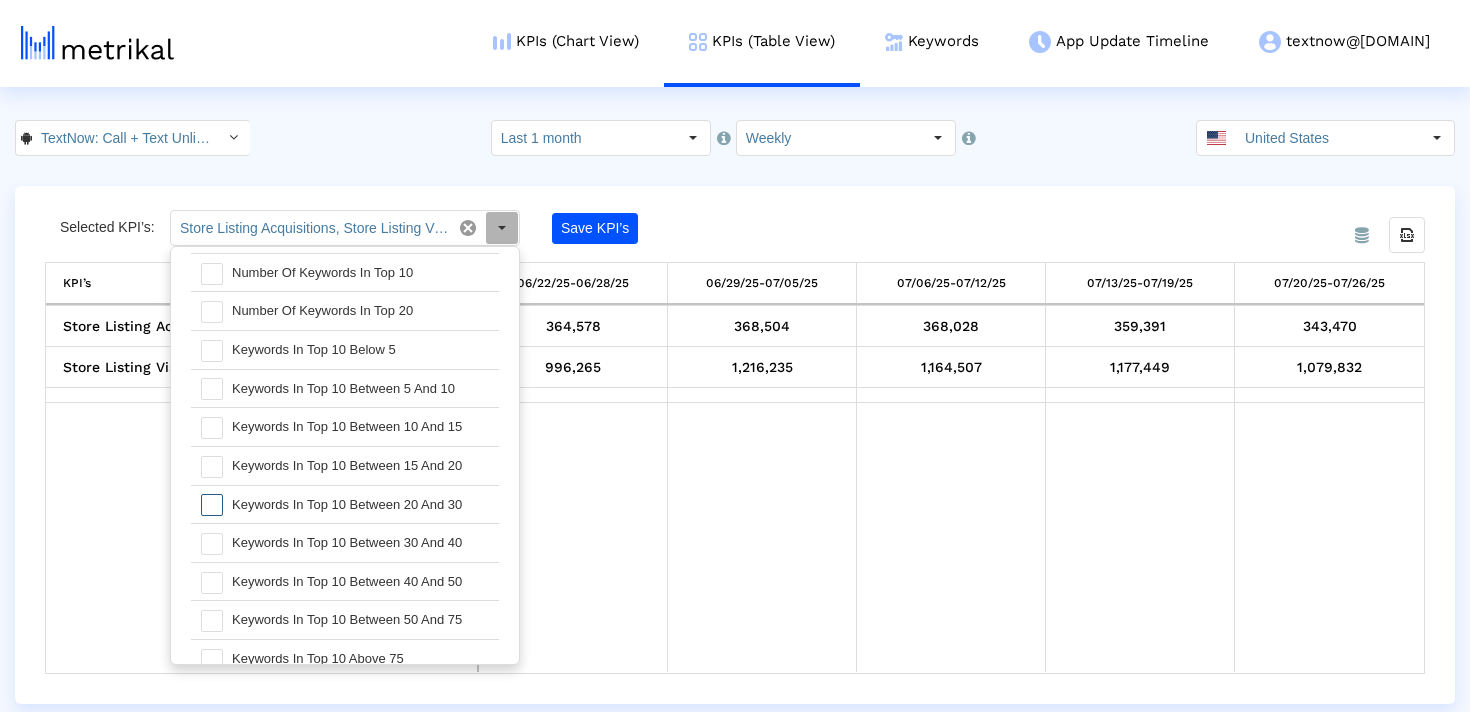 scroll, scrollTop: 0, scrollLeft: 0, axis: both 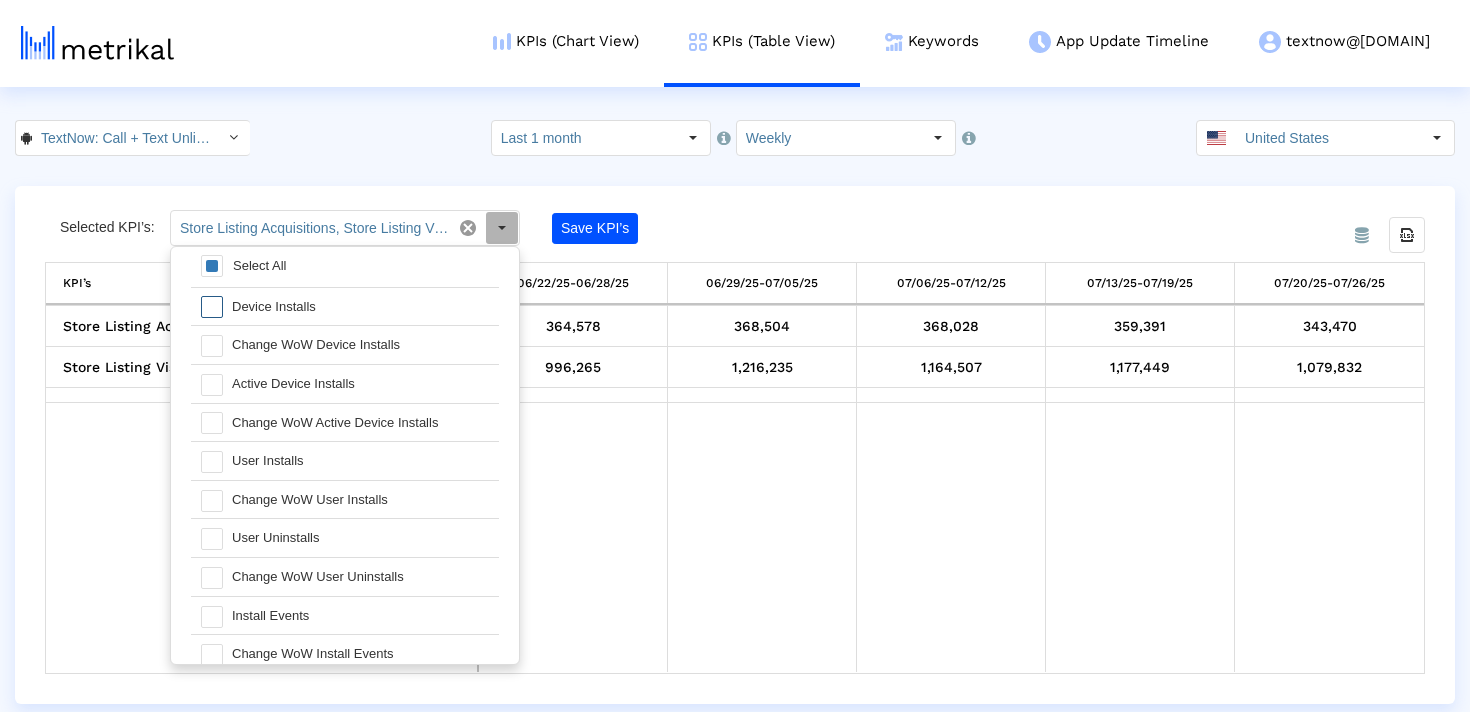 click on "Device Installs" at bounding box center [360, 307] 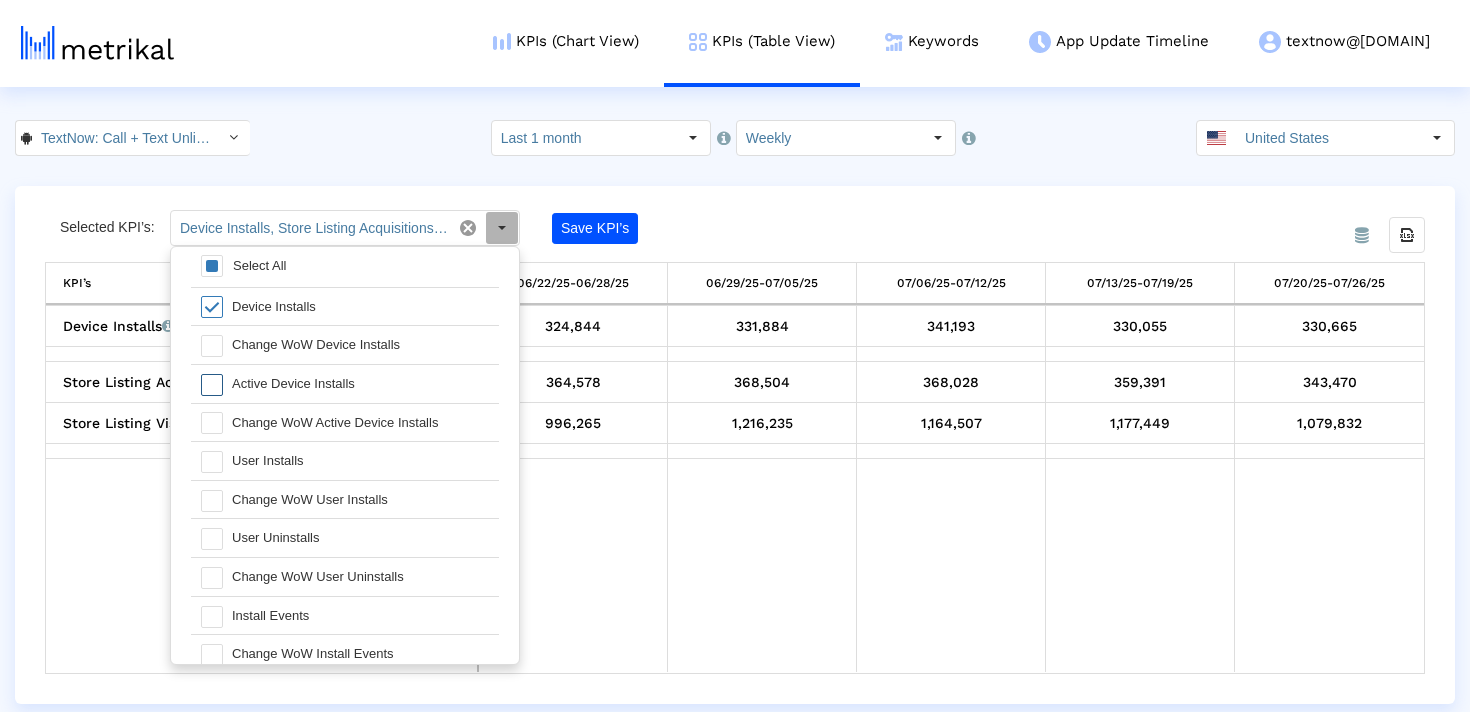 click on "Active Device Installs" at bounding box center [360, 384] 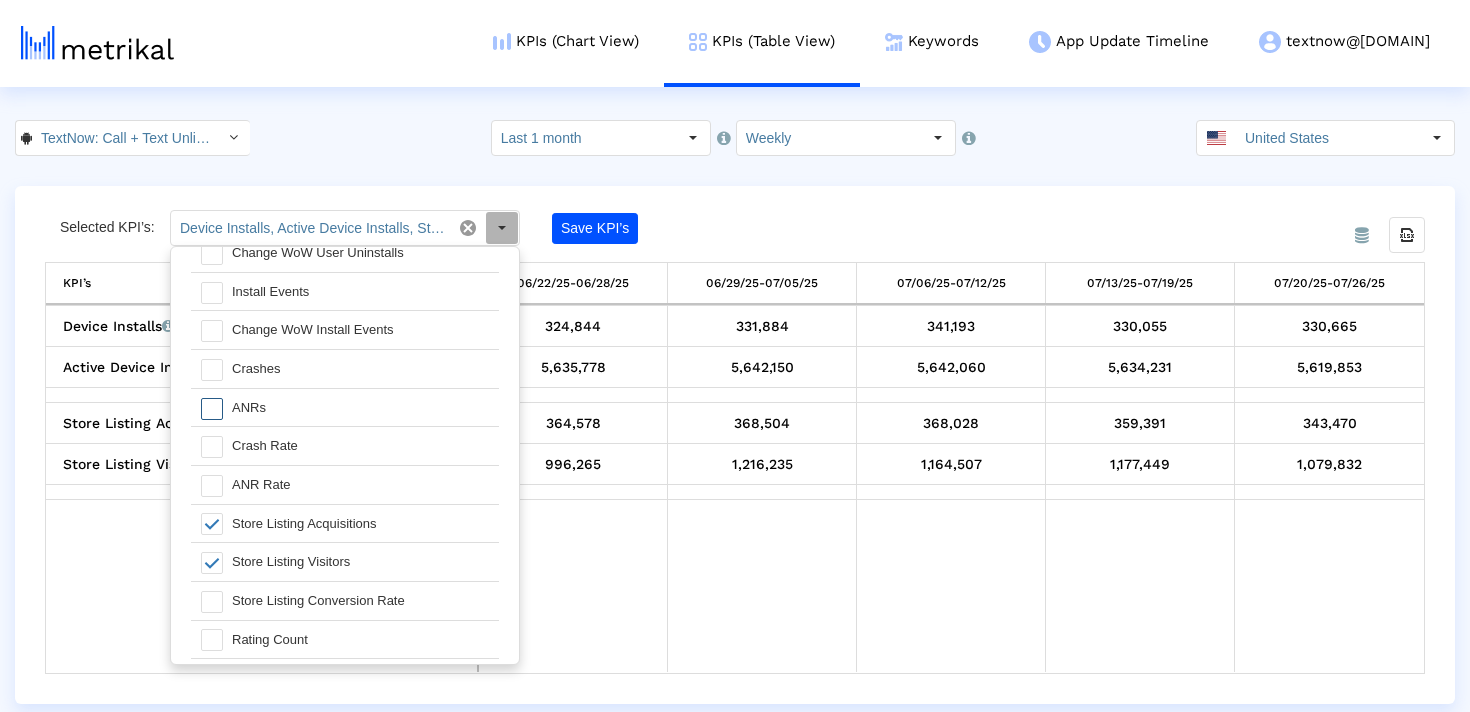 scroll, scrollTop: 341, scrollLeft: 0, axis: vertical 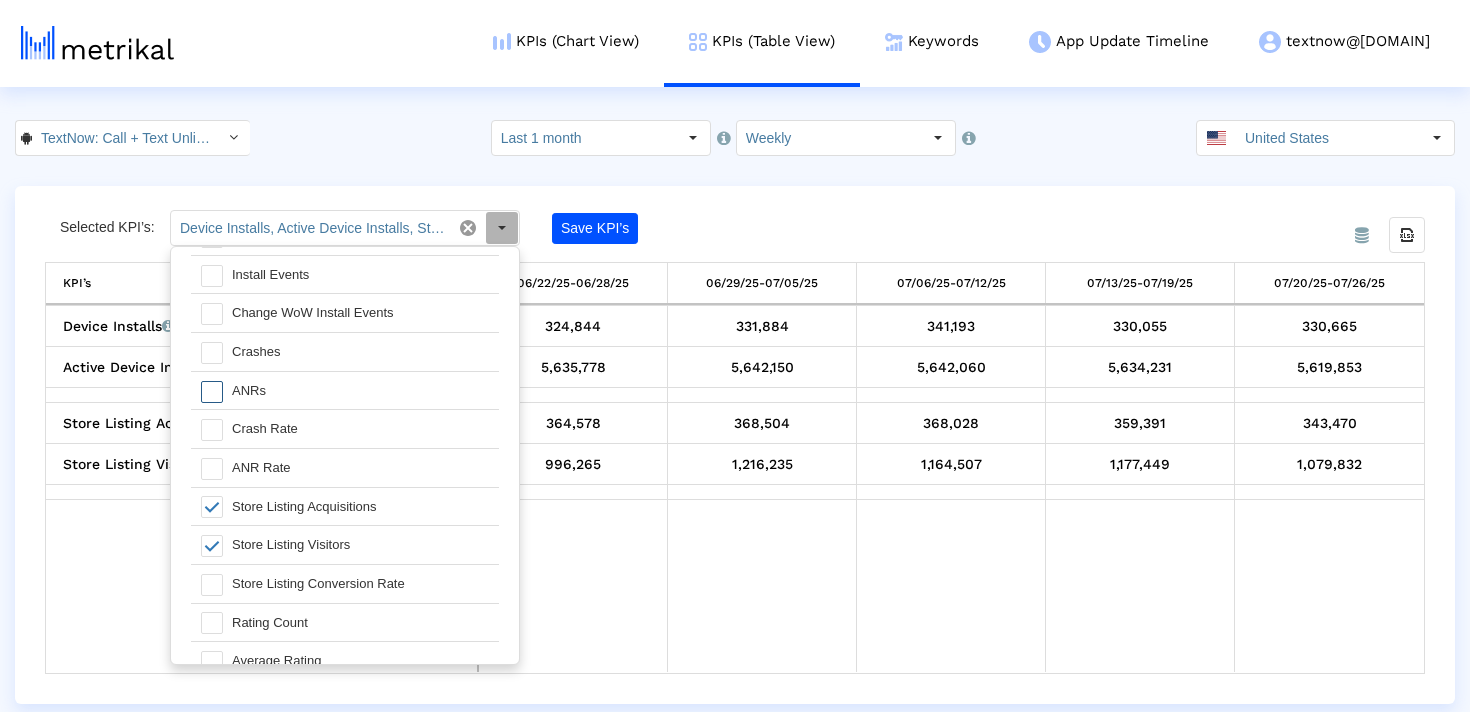 click at bounding box center (212, 392) 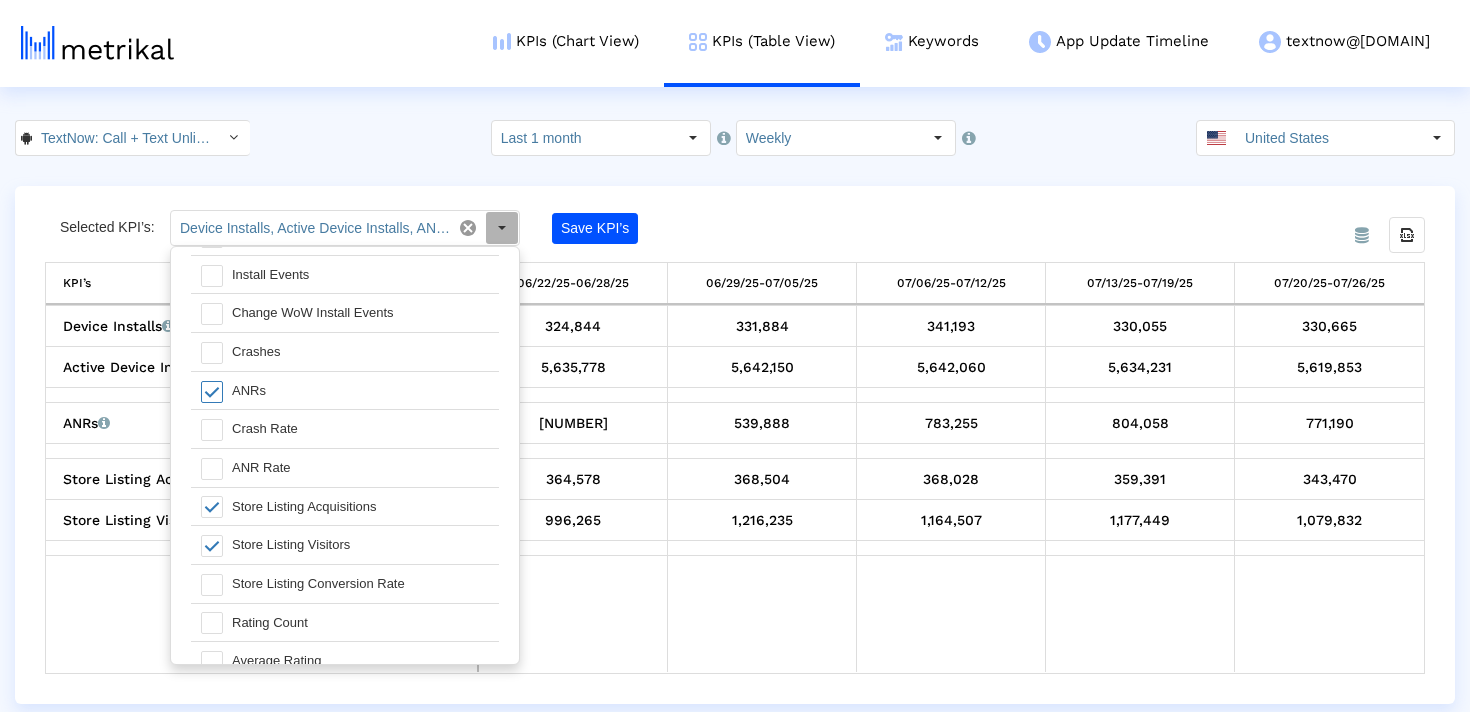 click at bounding box center (212, 392) 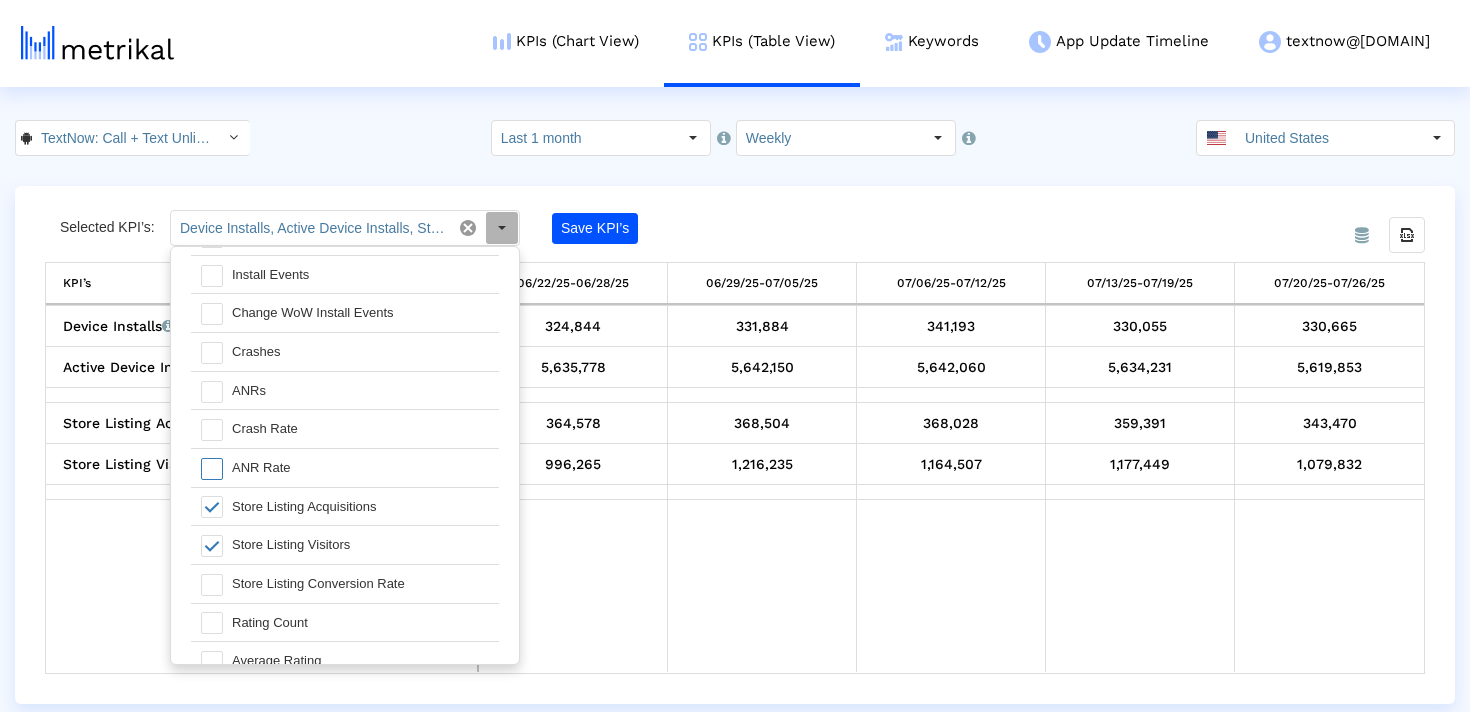click at bounding box center (206, 468) 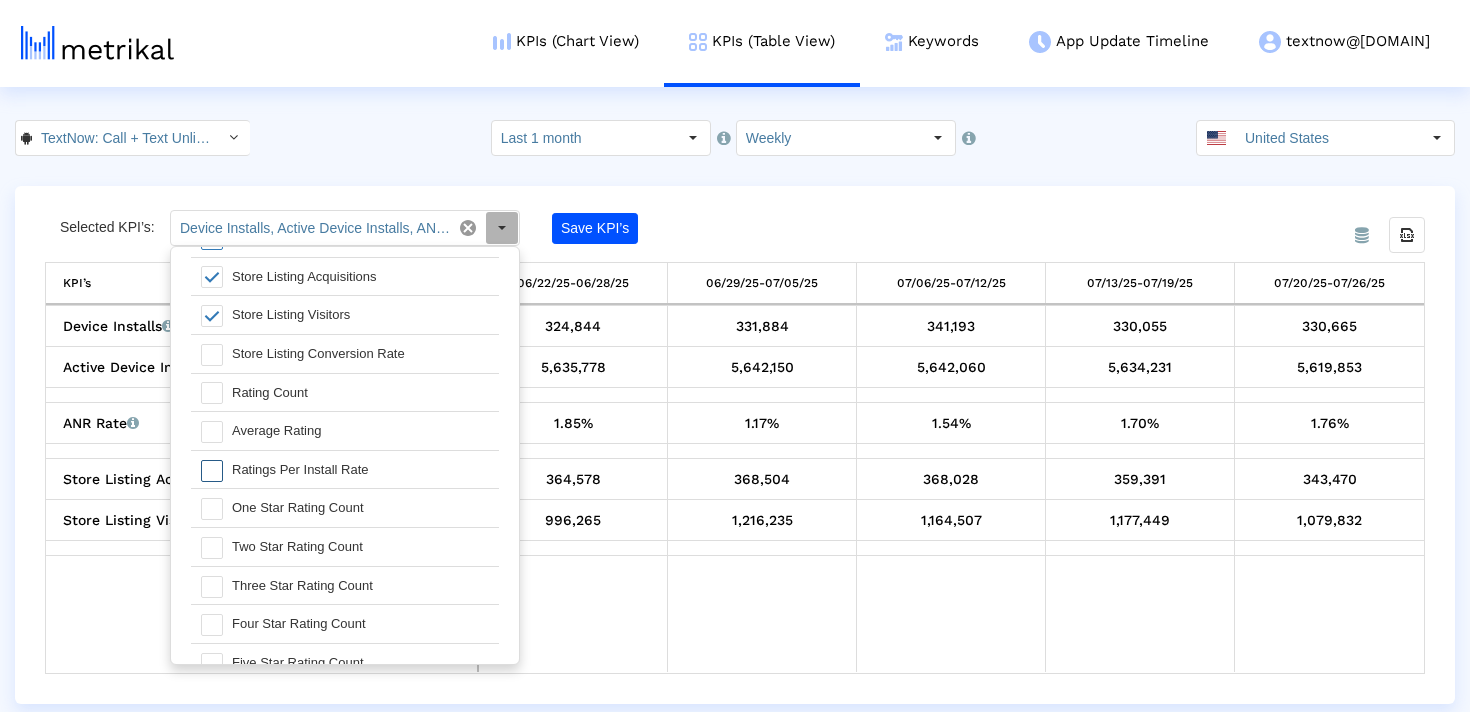 scroll, scrollTop: 573, scrollLeft: 0, axis: vertical 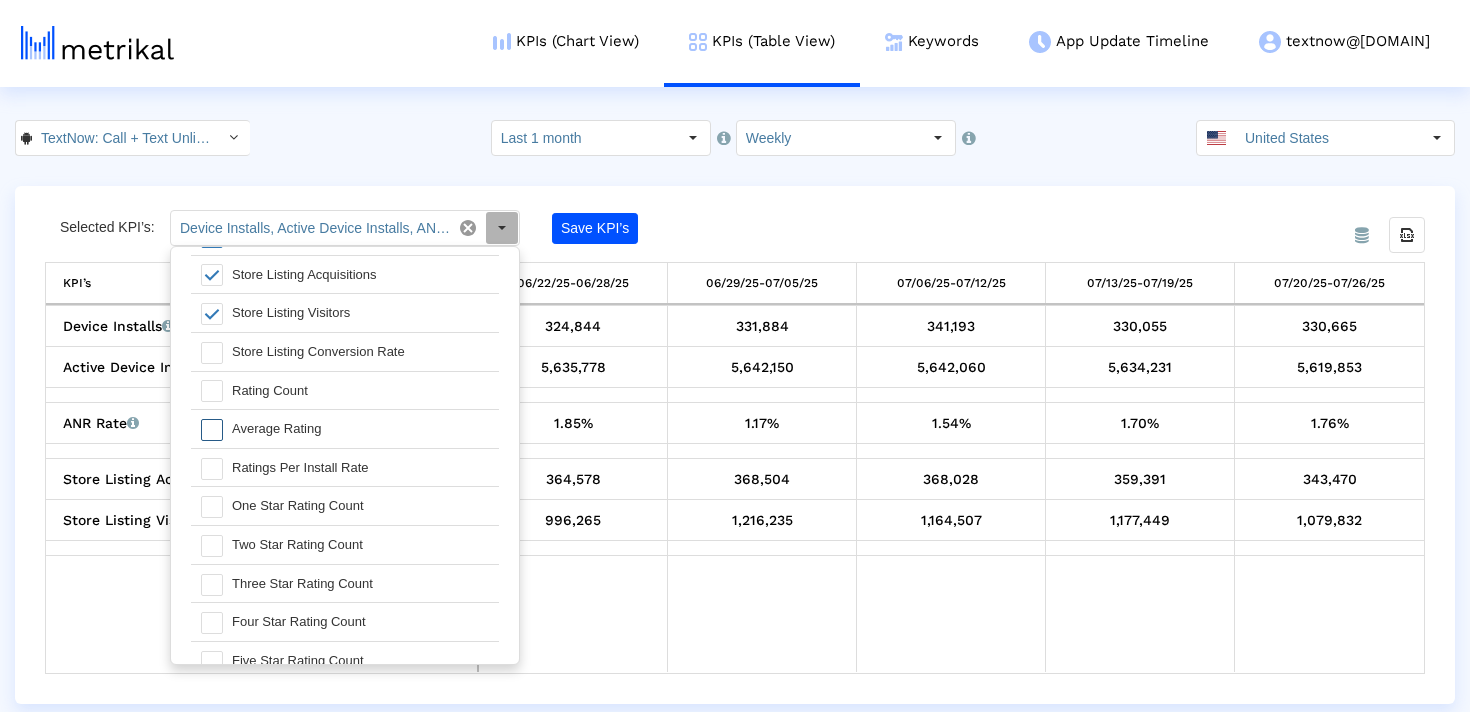 click at bounding box center [212, 430] 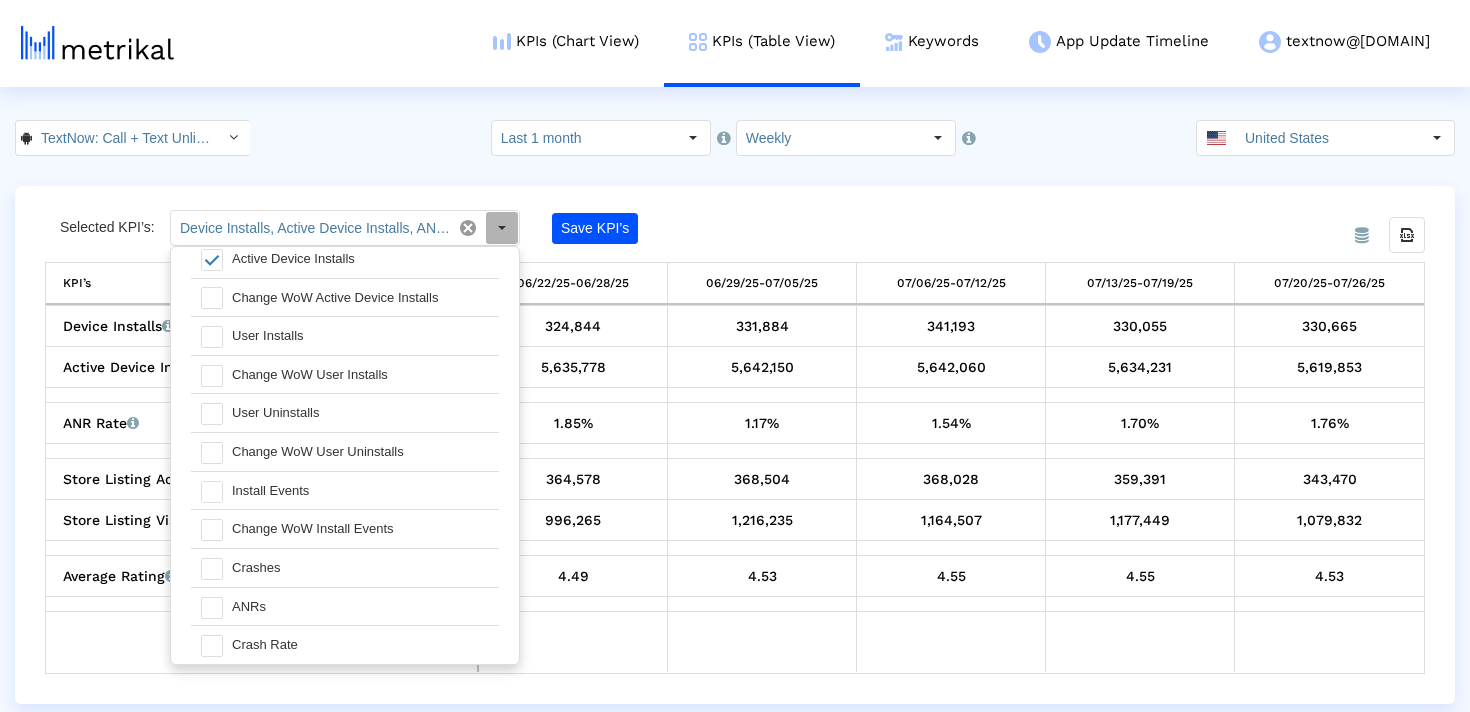 scroll, scrollTop: 0, scrollLeft: 0, axis: both 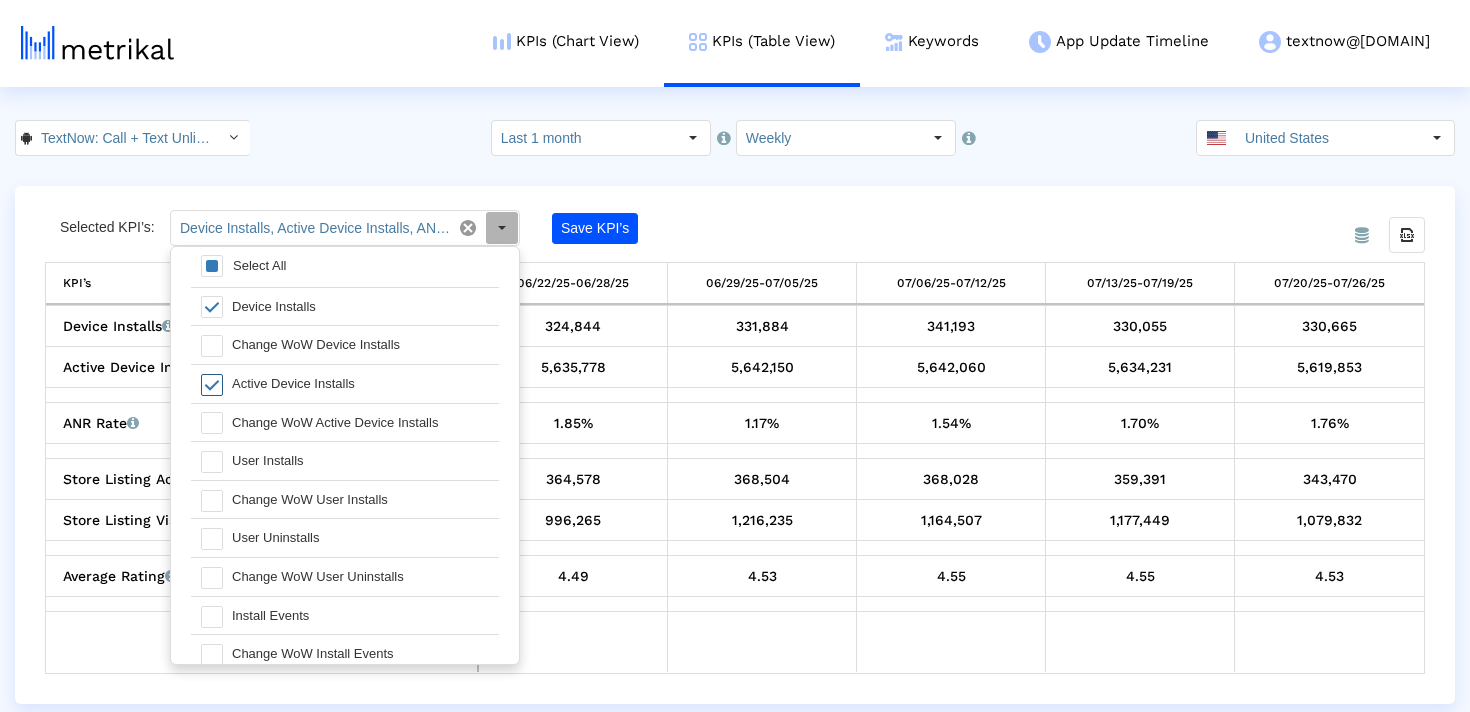 click at bounding box center (212, 385) 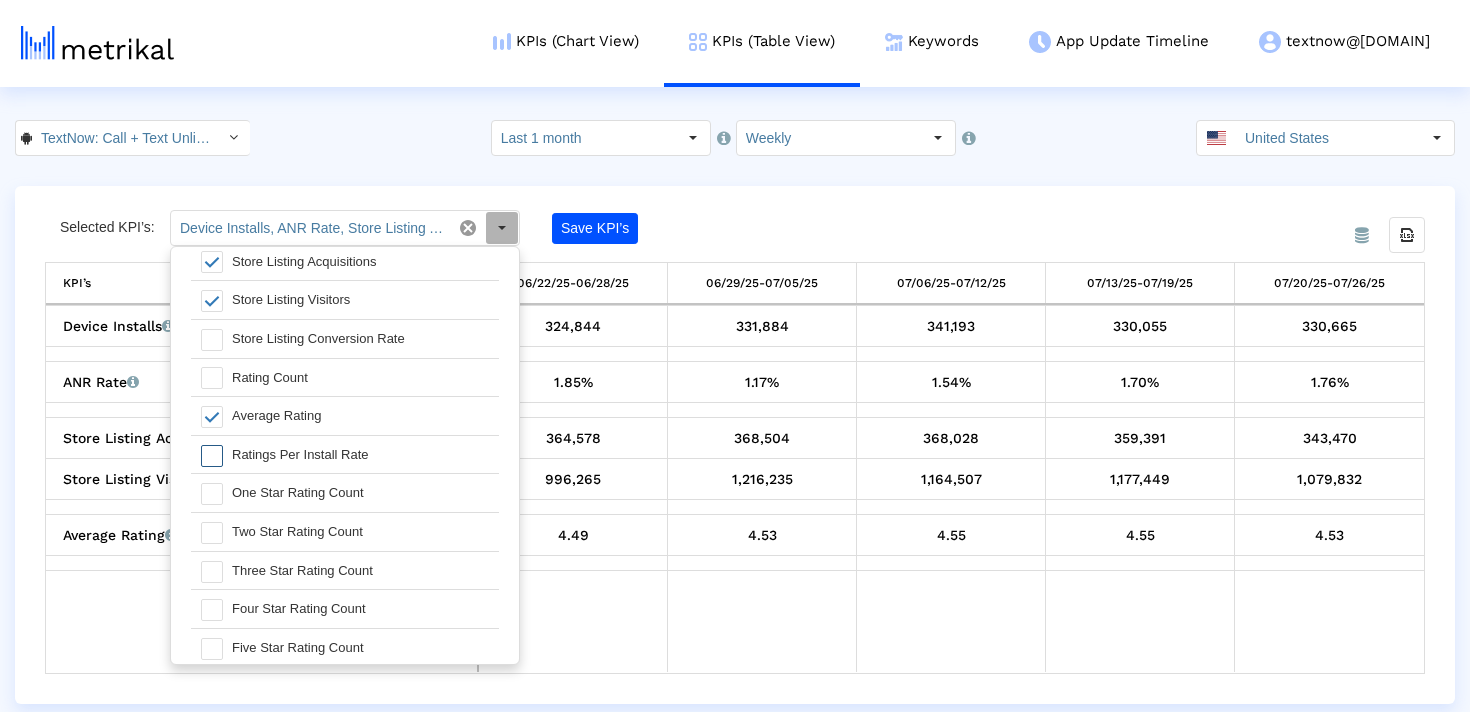 scroll, scrollTop: 590, scrollLeft: 0, axis: vertical 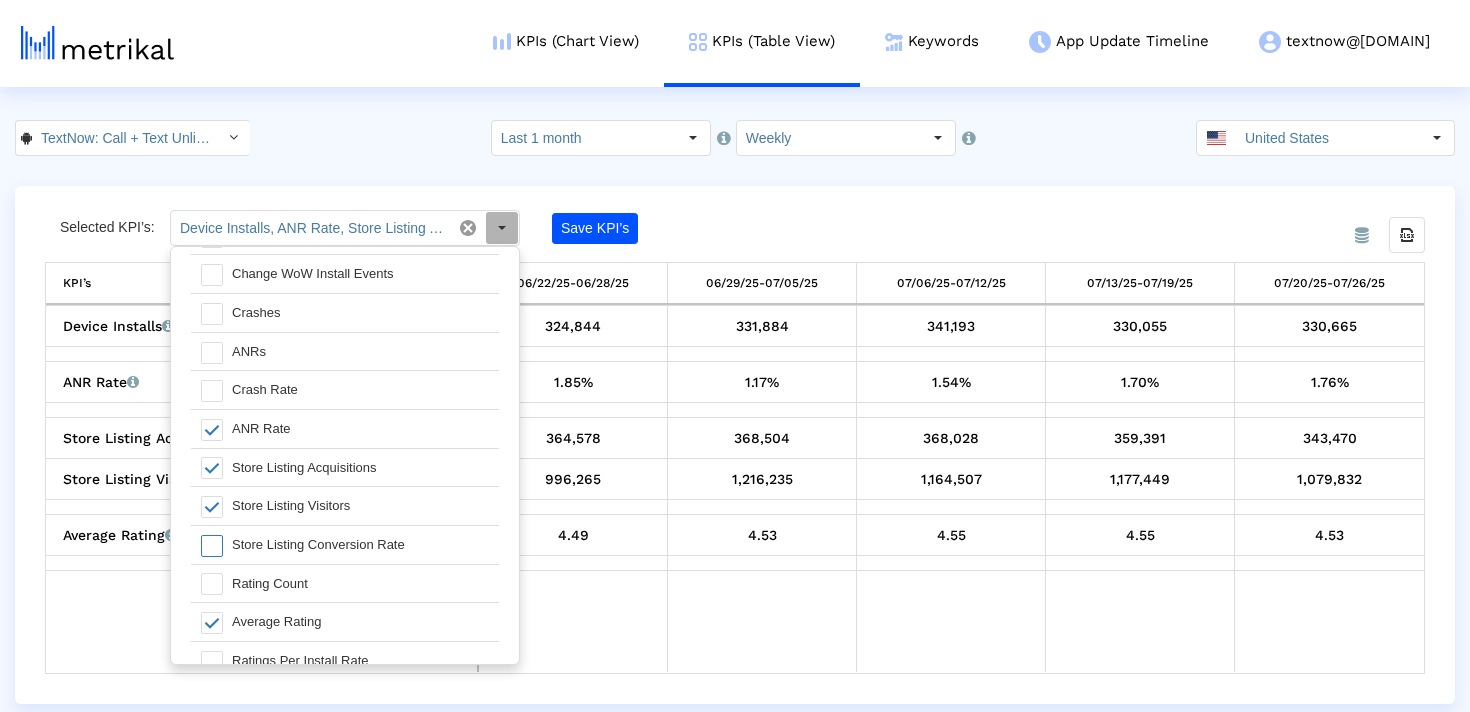 drag, startPoint x: 415, startPoint y: 539, endPoint x: 210, endPoint y: 539, distance: 205 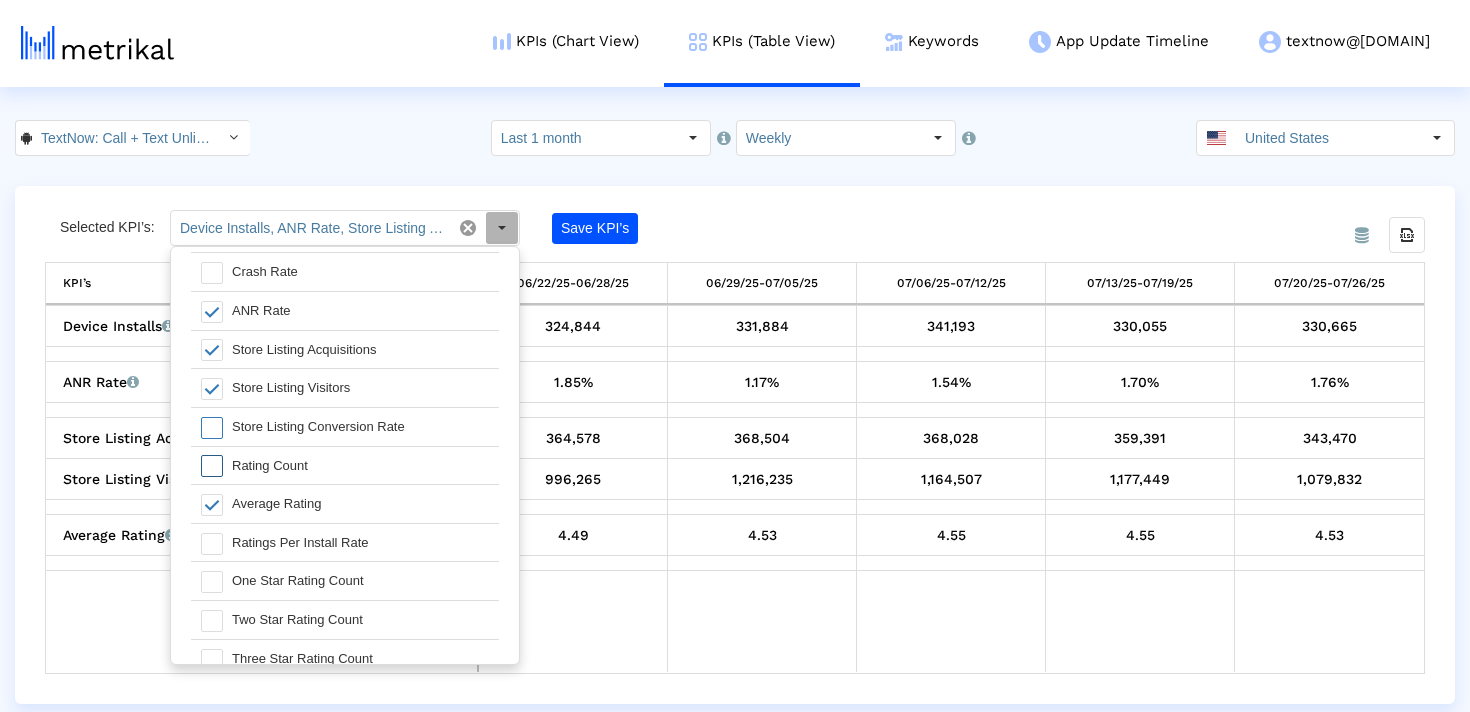 scroll, scrollTop: 515, scrollLeft: 0, axis: vertical 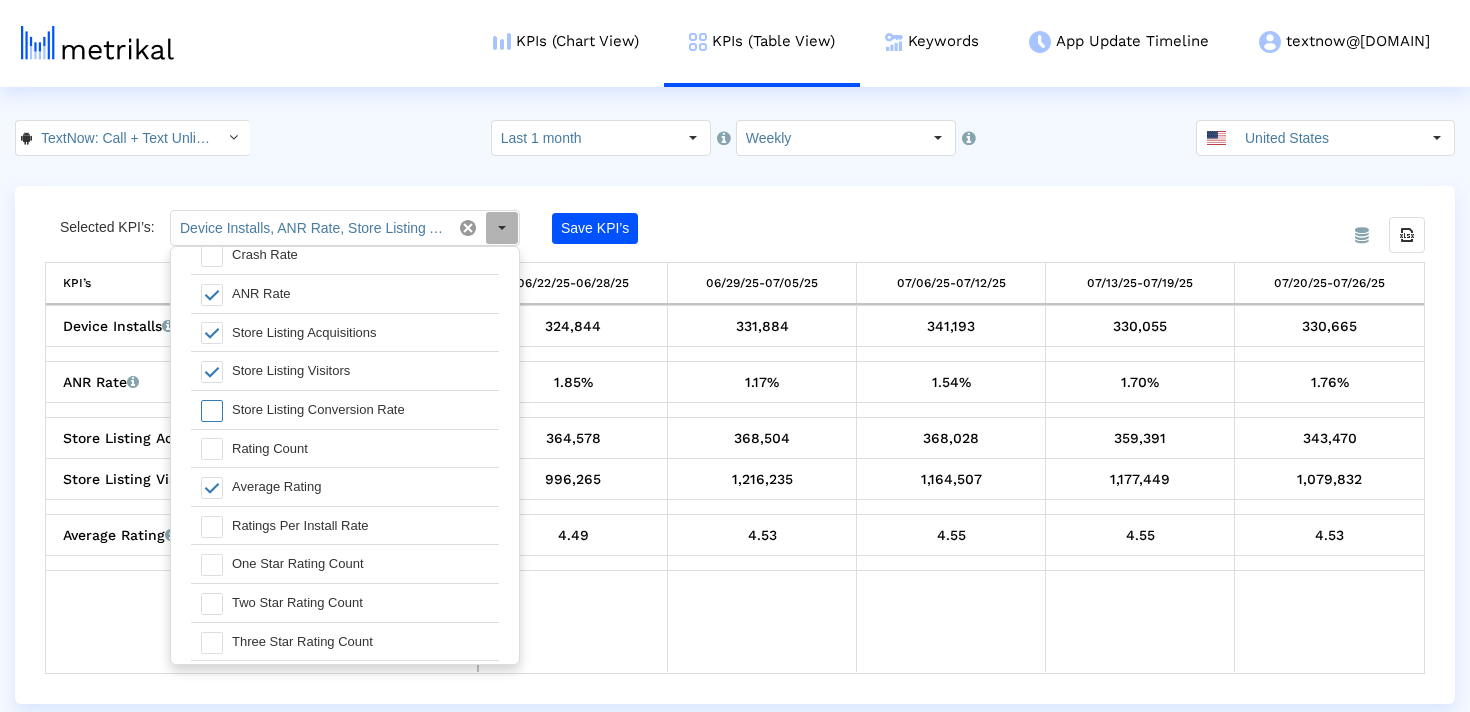 click on "Store Listing Conversion Rate" at bounding box center [360, 410] 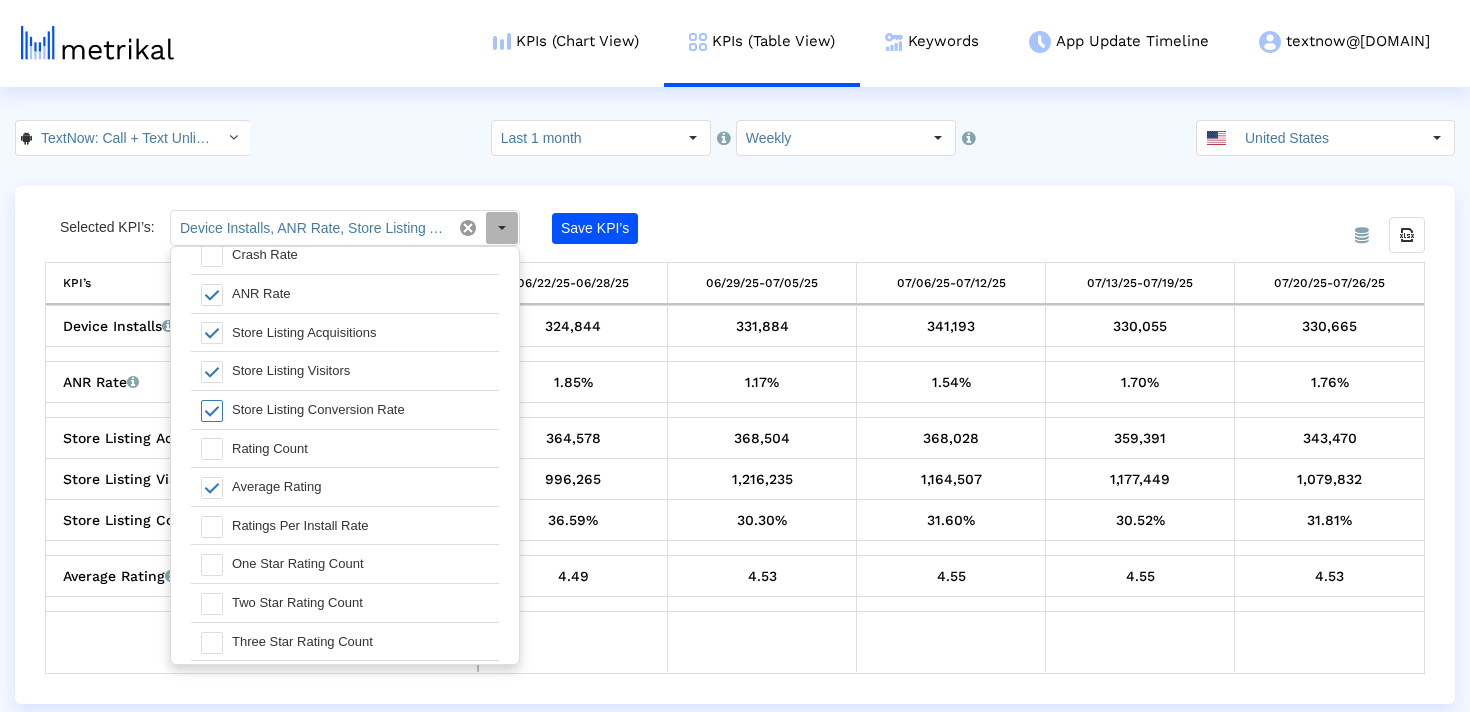 click on "Store Listing Conversion Rate" at bounding box center [360, 410] 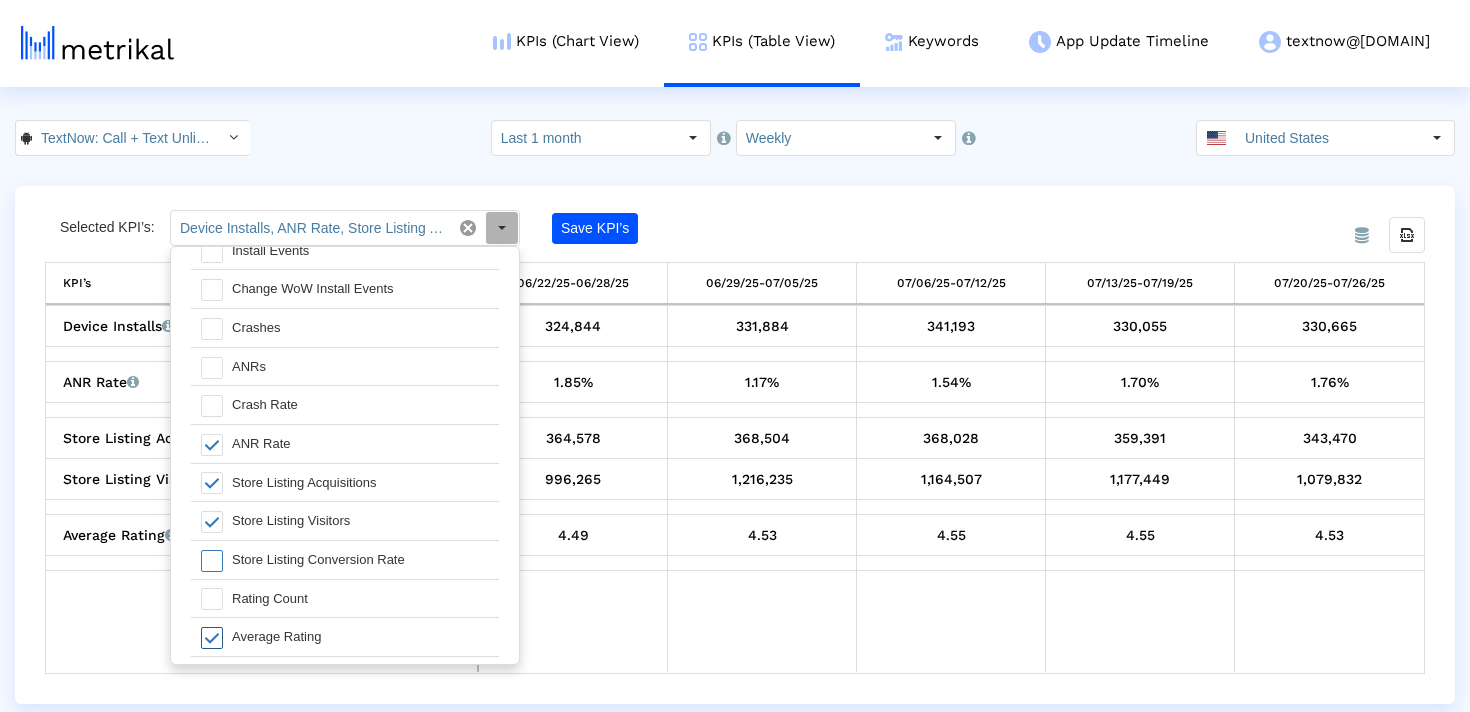 scroll, scrollTop: 360, scrollLeft: 0, axis: vertical 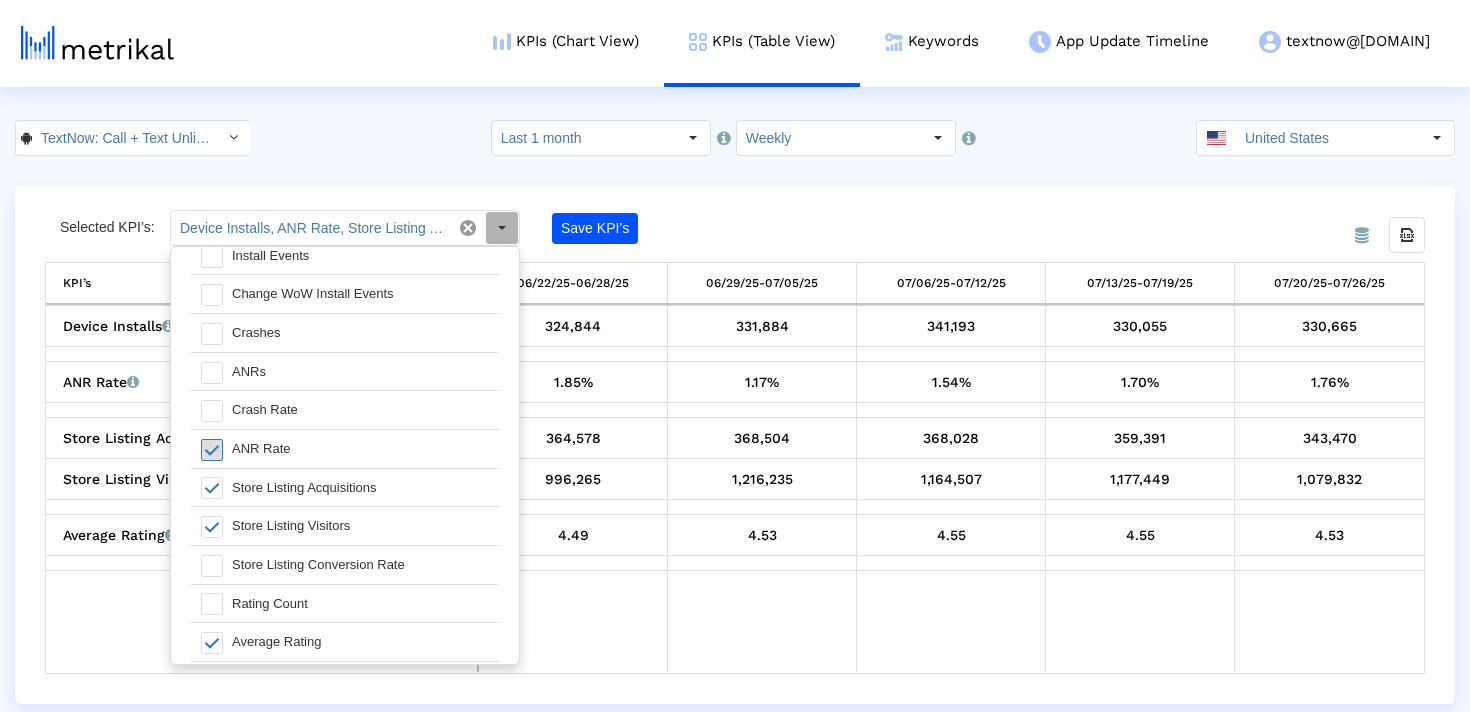 click at bounding box center (212, 450) 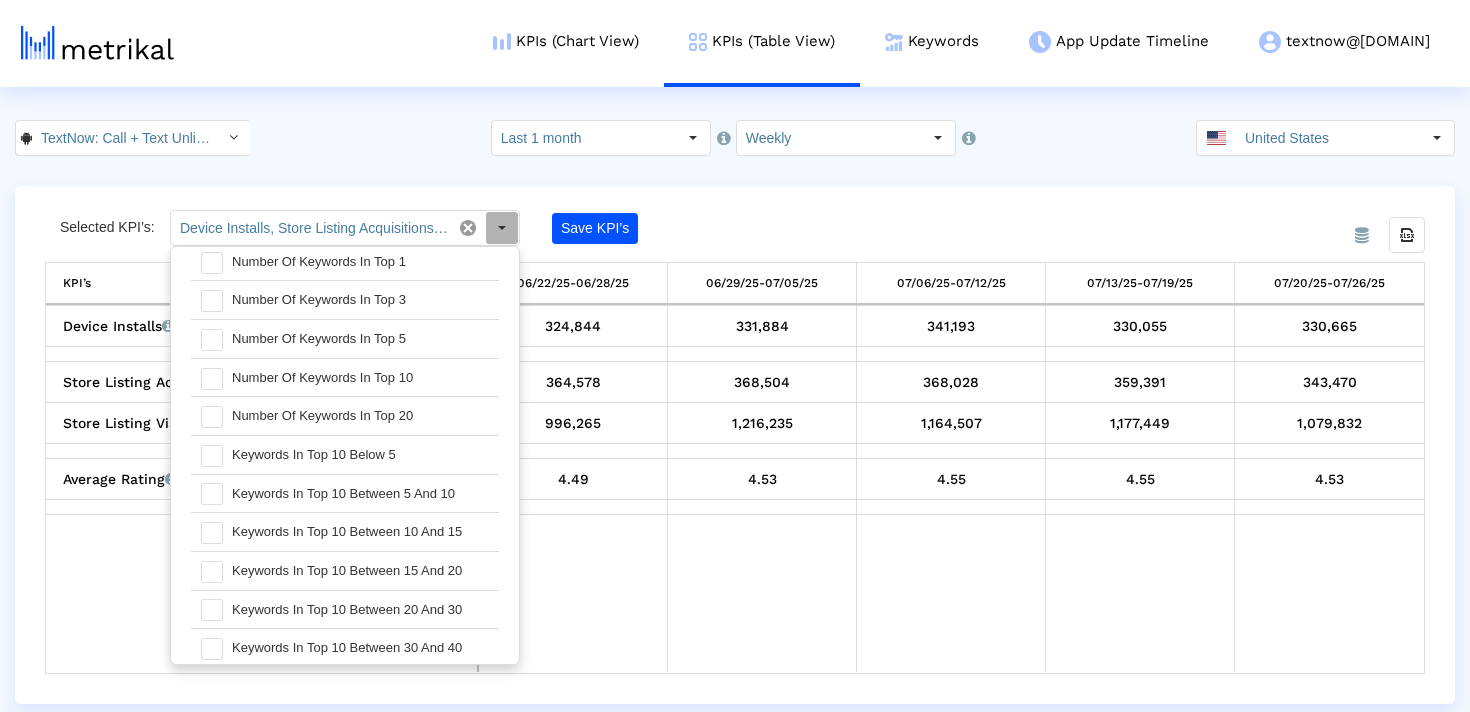 scroll, scrollTop: 1342, scrollLeft: 0, axis: vertical 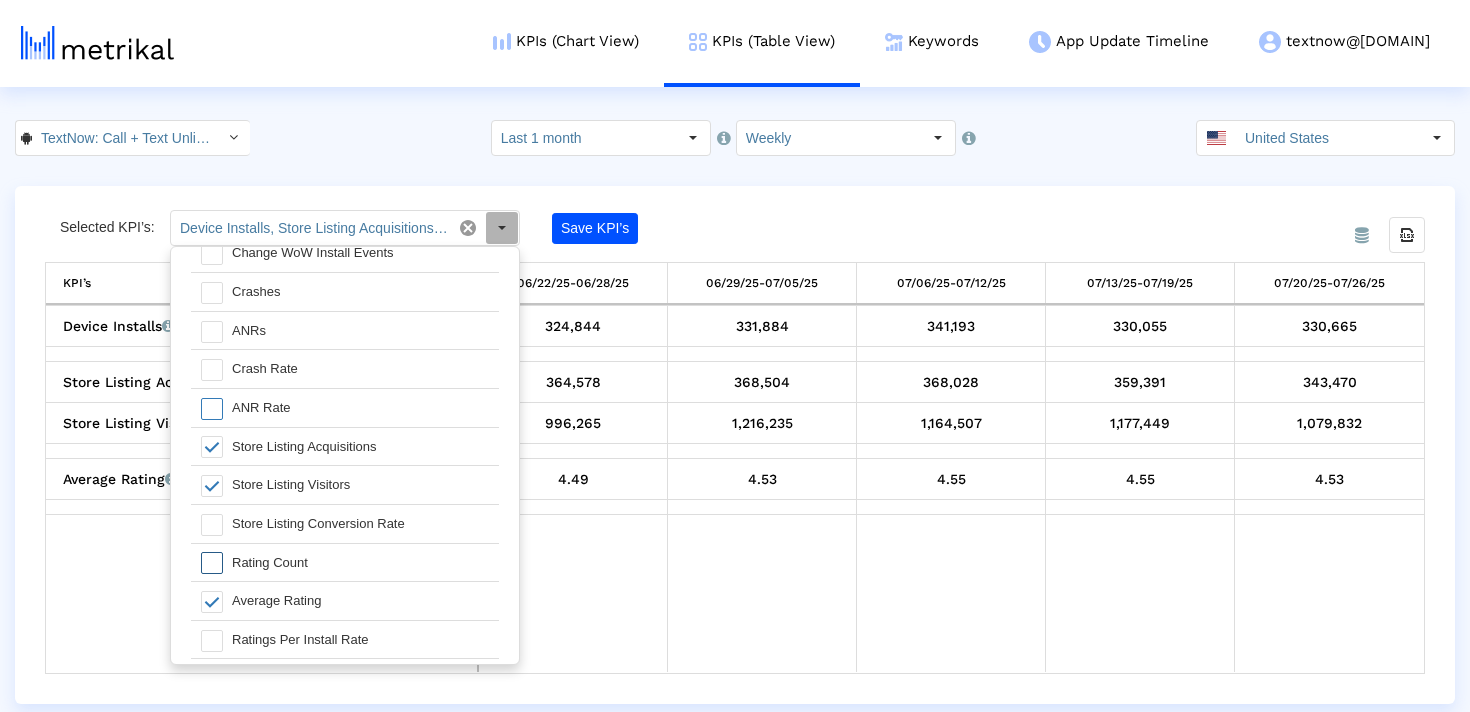 click at bounding box center [212, 563] 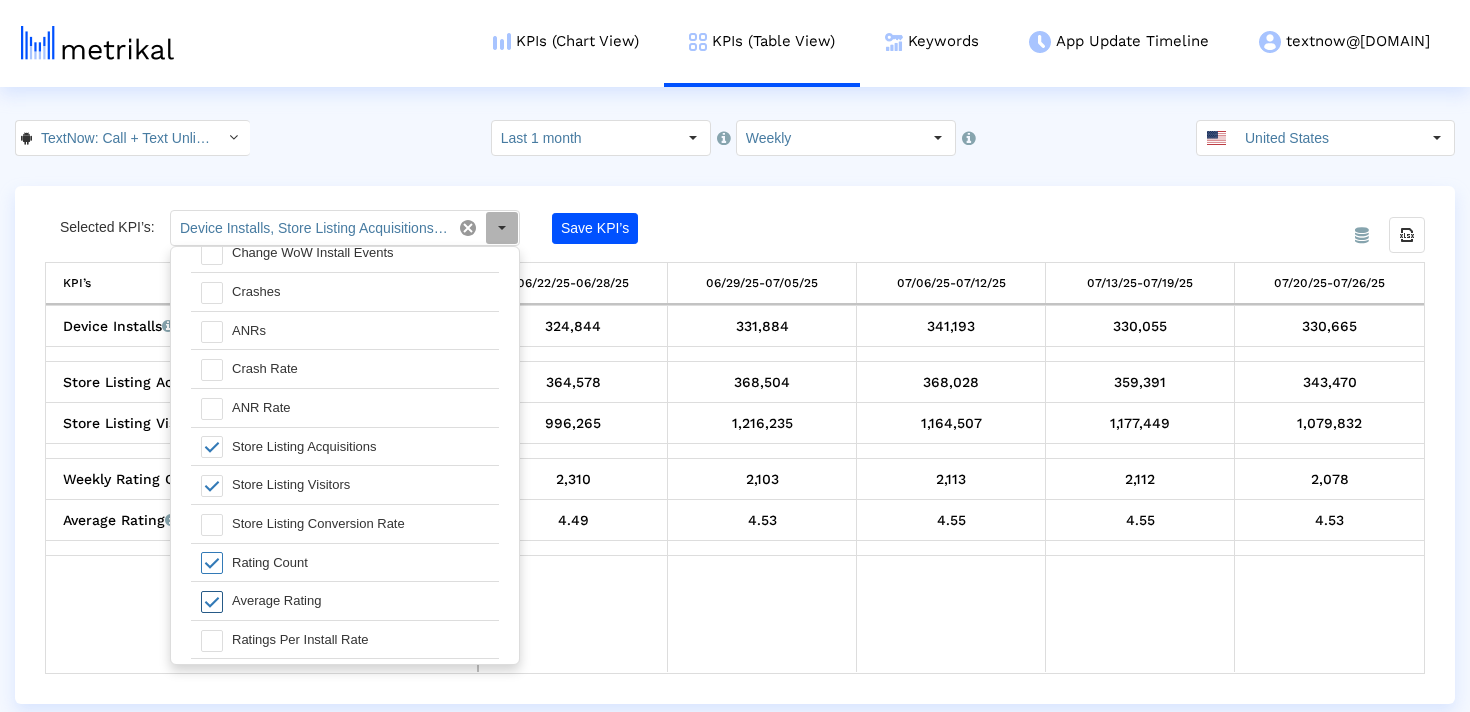 scroll, scrollTop: 493, scrollLeft: 0, axis: vertical 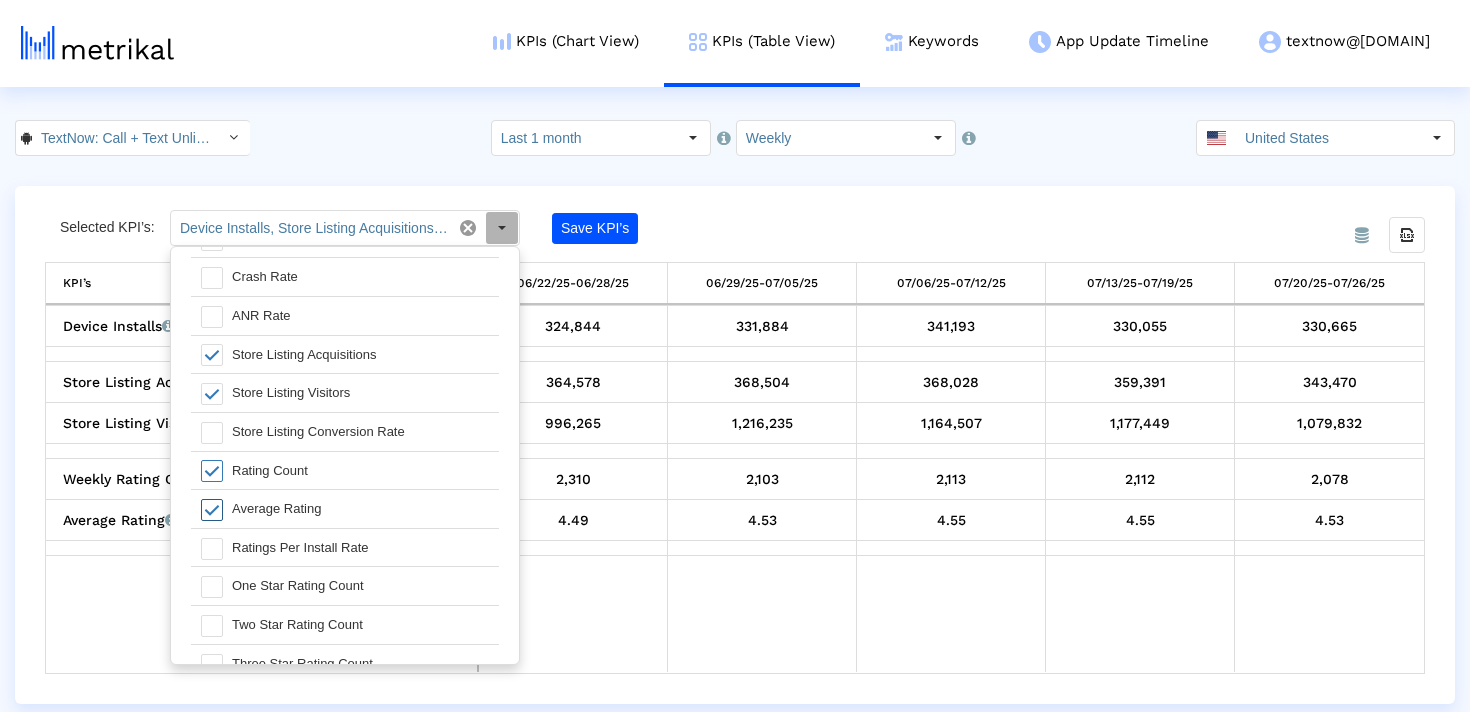 click at bounding box center [212, 510] 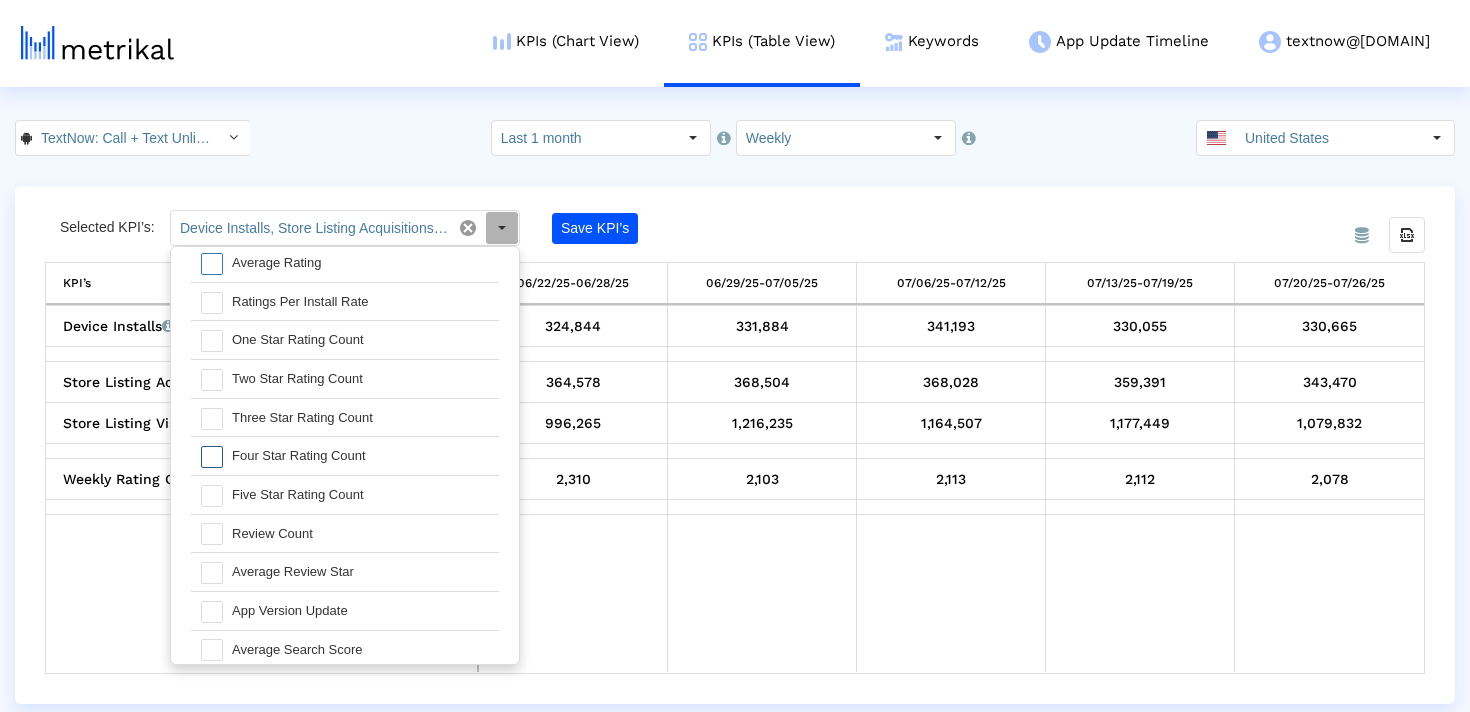 scroll, scrollTop: 740, scrollLeft: 0, axis: vertical 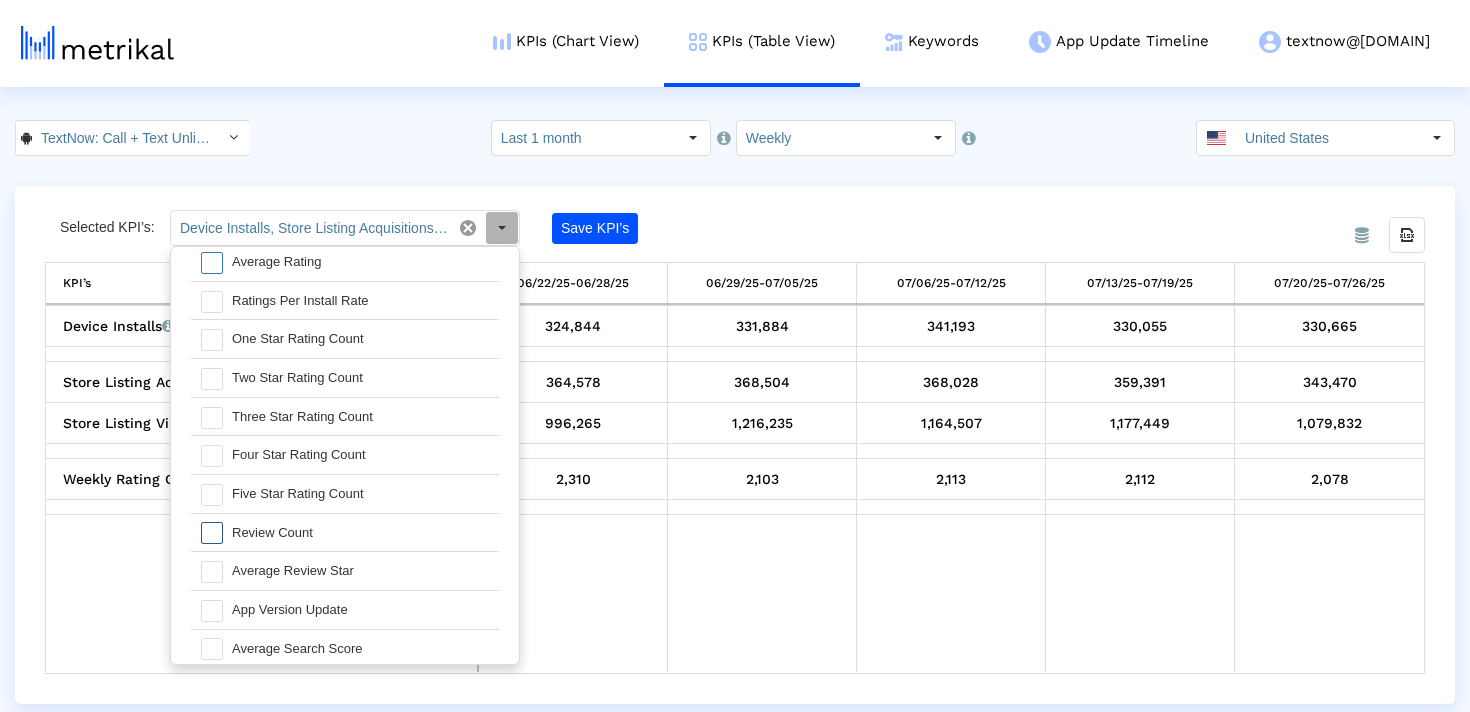 click at bounding box center [212, 533] 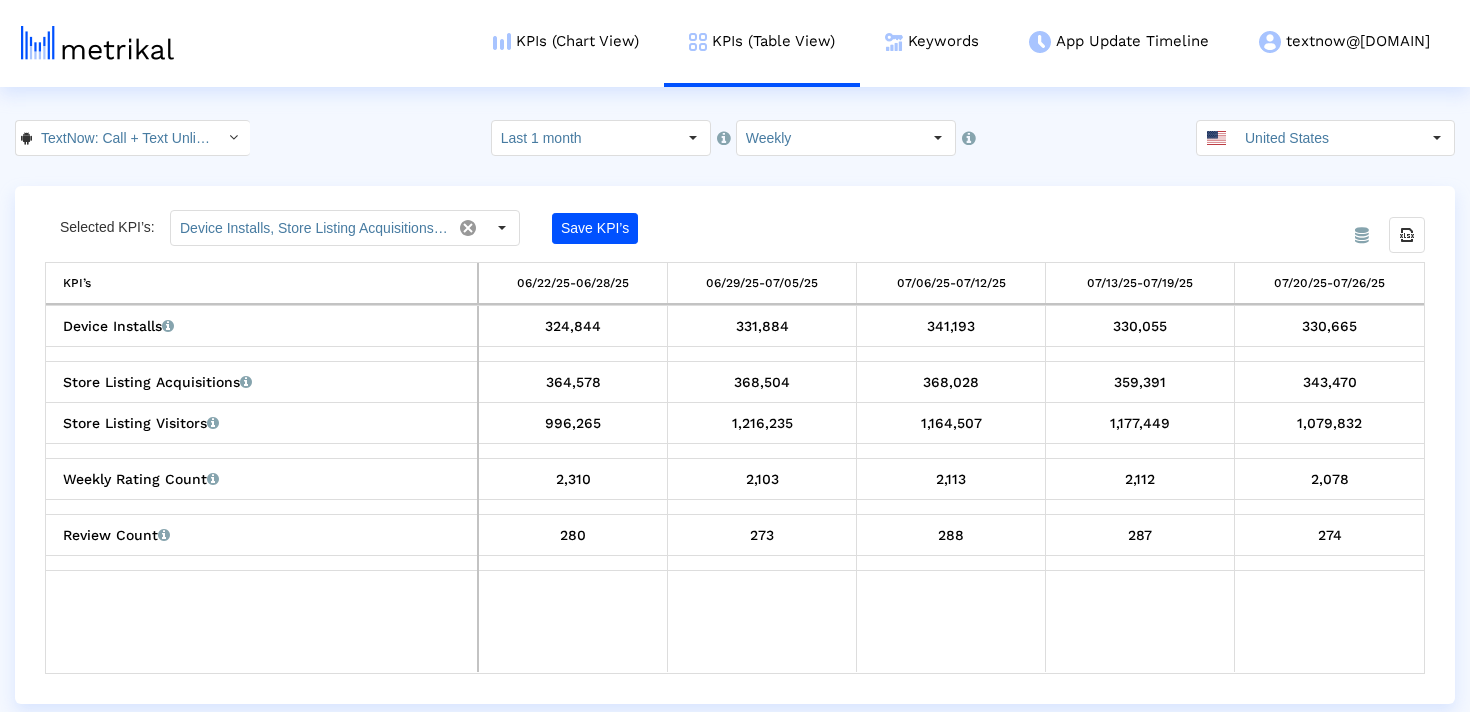 click at bounding box center [572, 622] 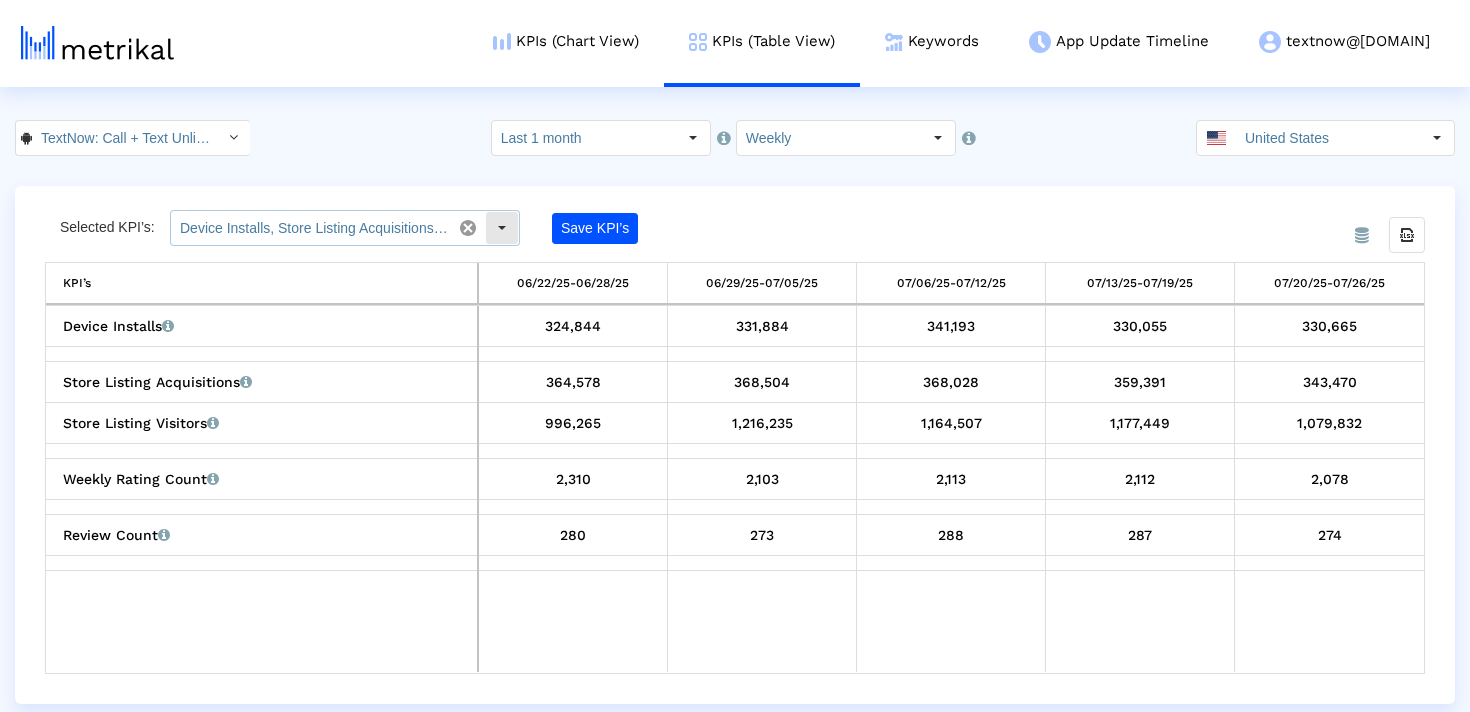 click on "Device Installs, Store Listing Acquisitions, Store Listing Visitors, Rating Count, Review Count" 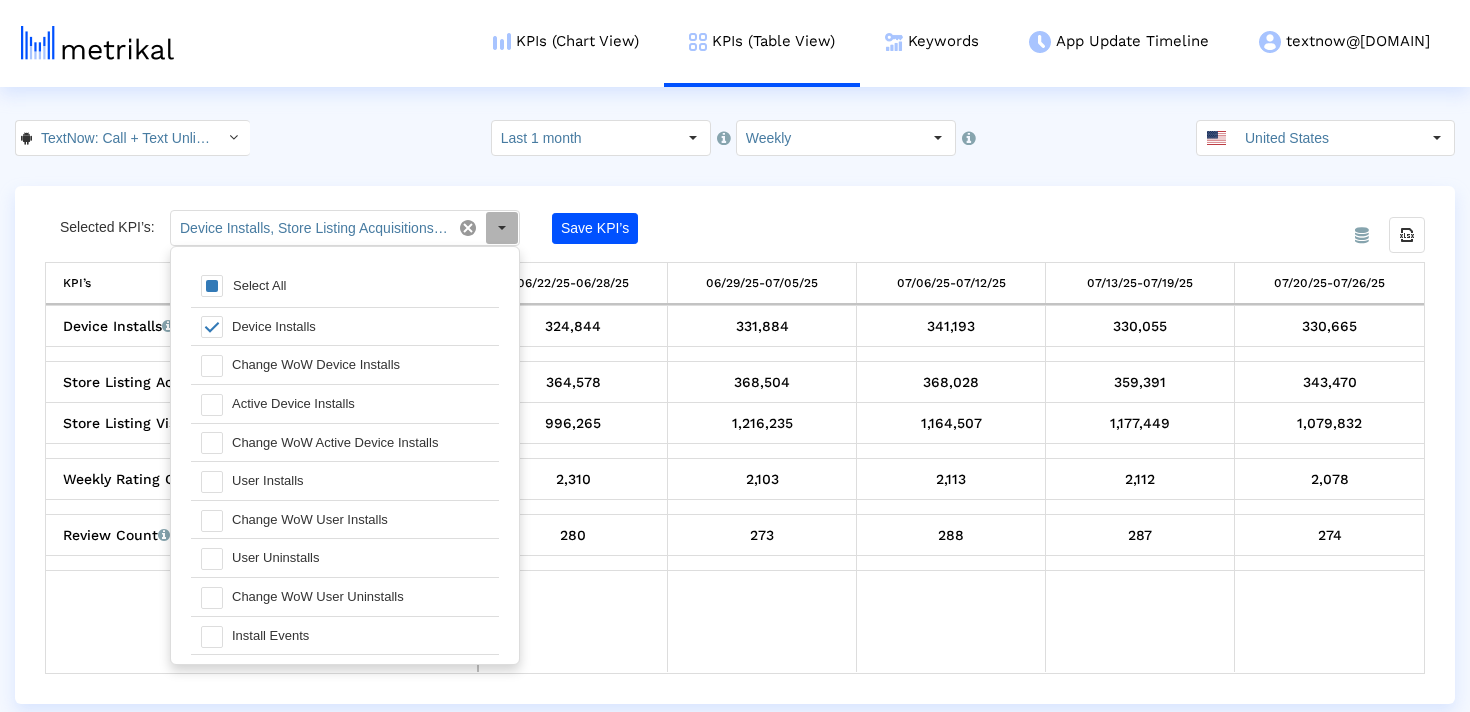 scroll, scrollTop: 20, scrollLeft: 0, axis: vertical 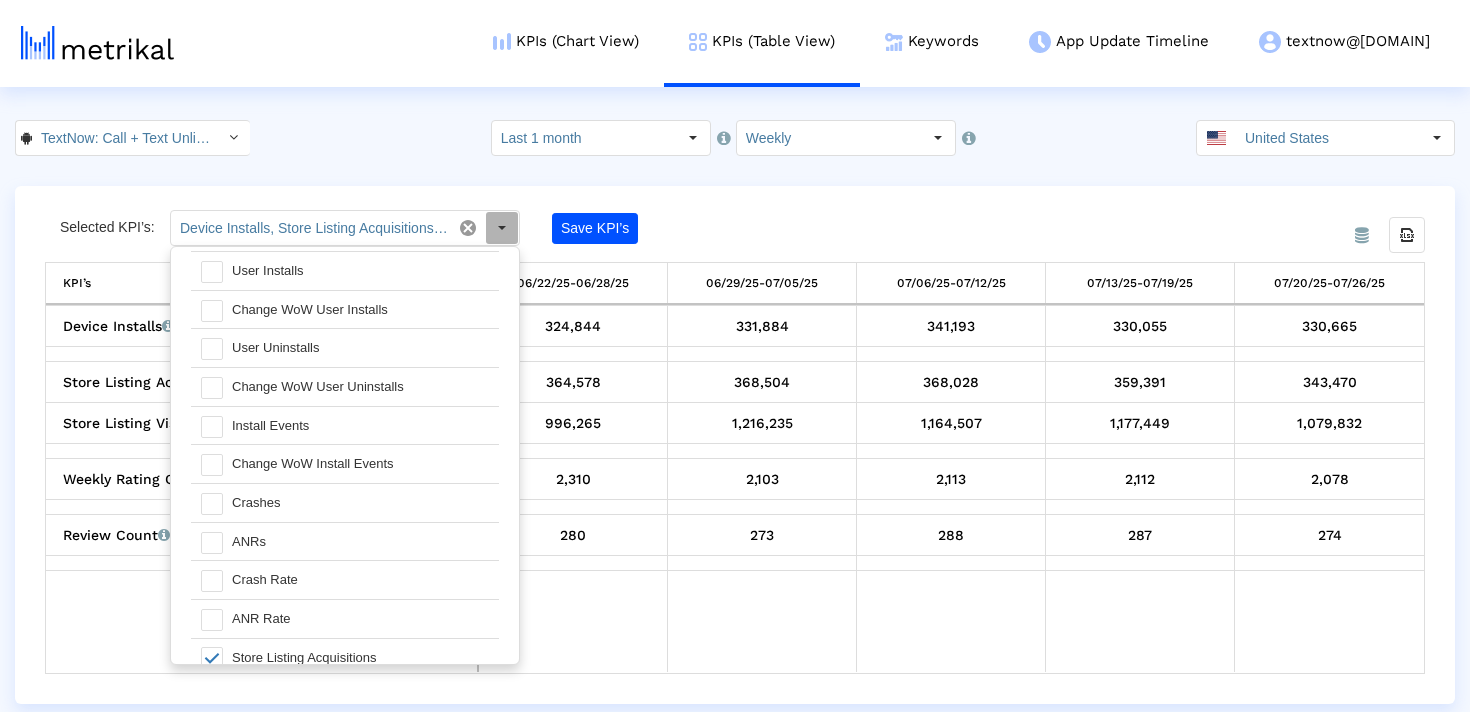 click on "Save KPI’s" 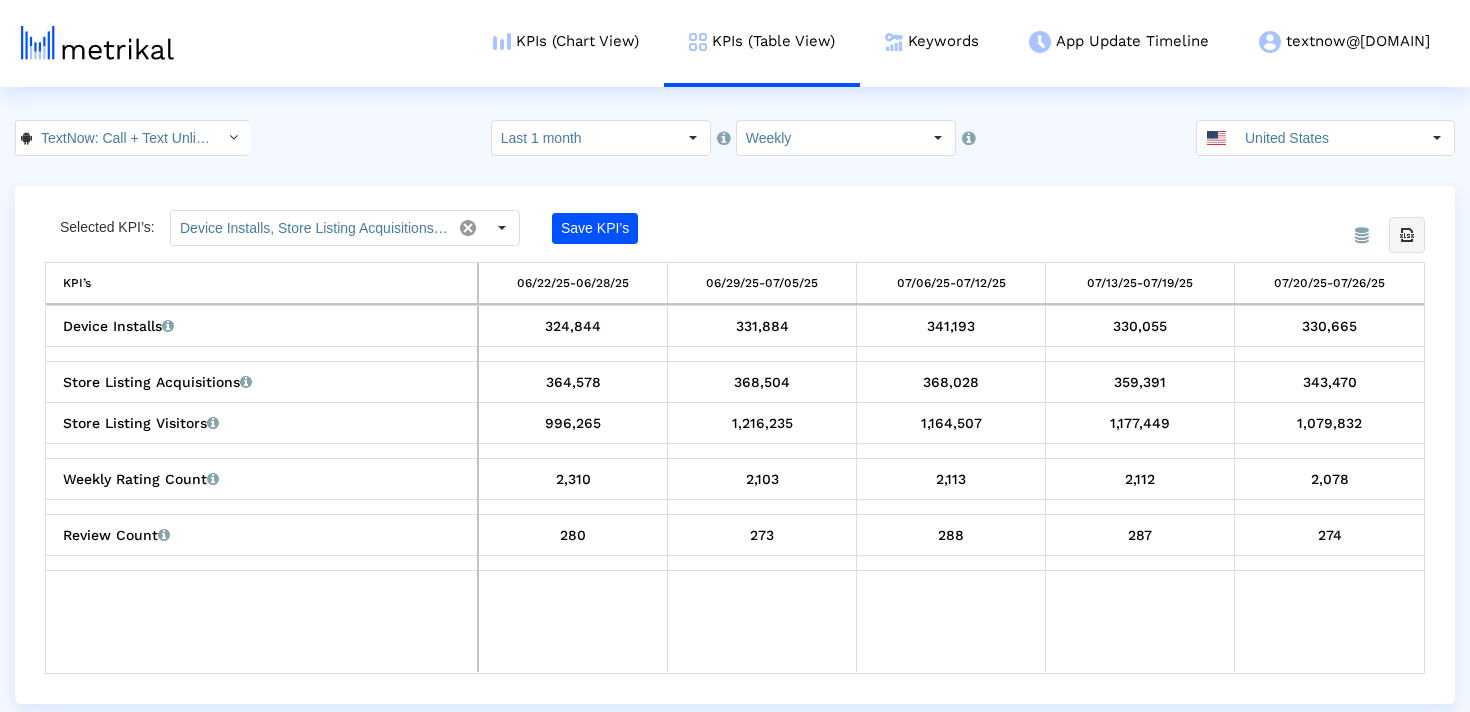 click at bounding box center [1407, 235] 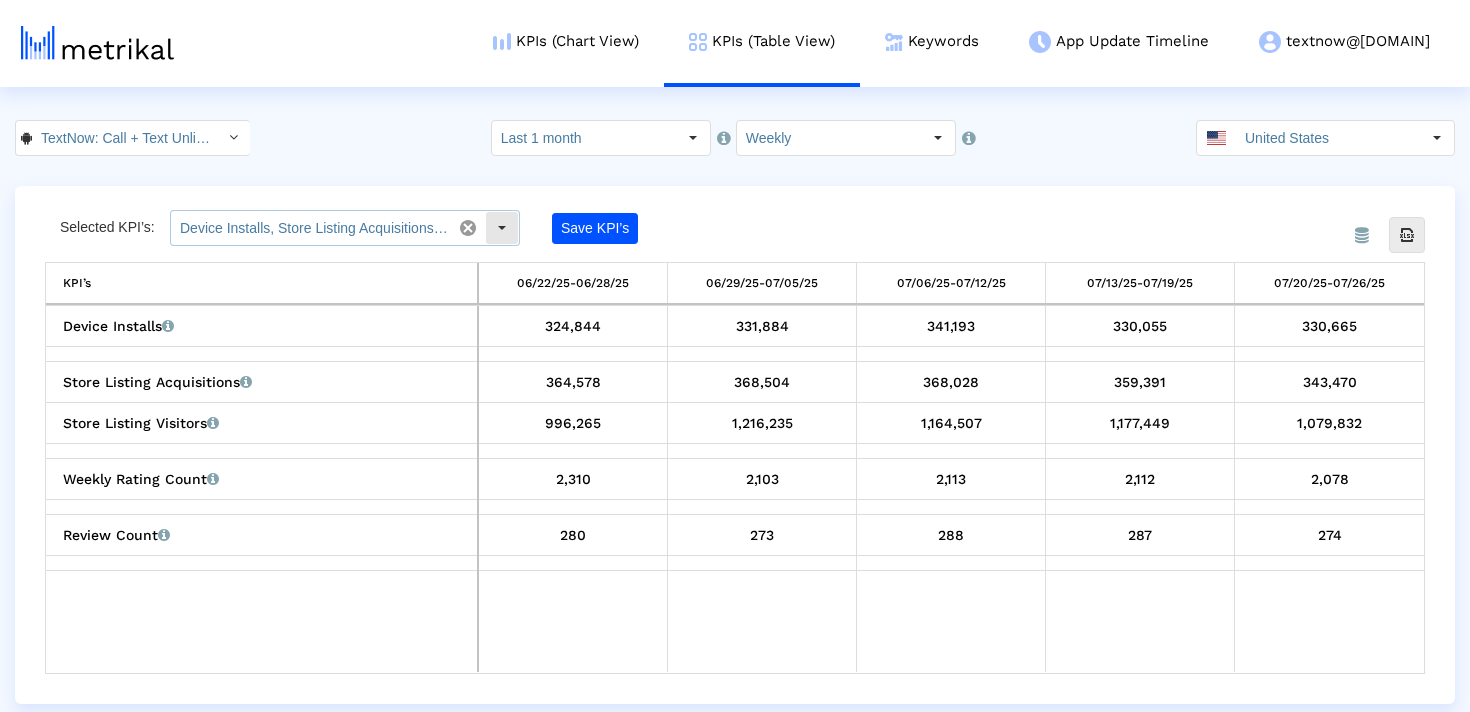click on "Device Installs, Store Listing Acquisitions, Store Listing Visitors, Rating Count, Review Count" 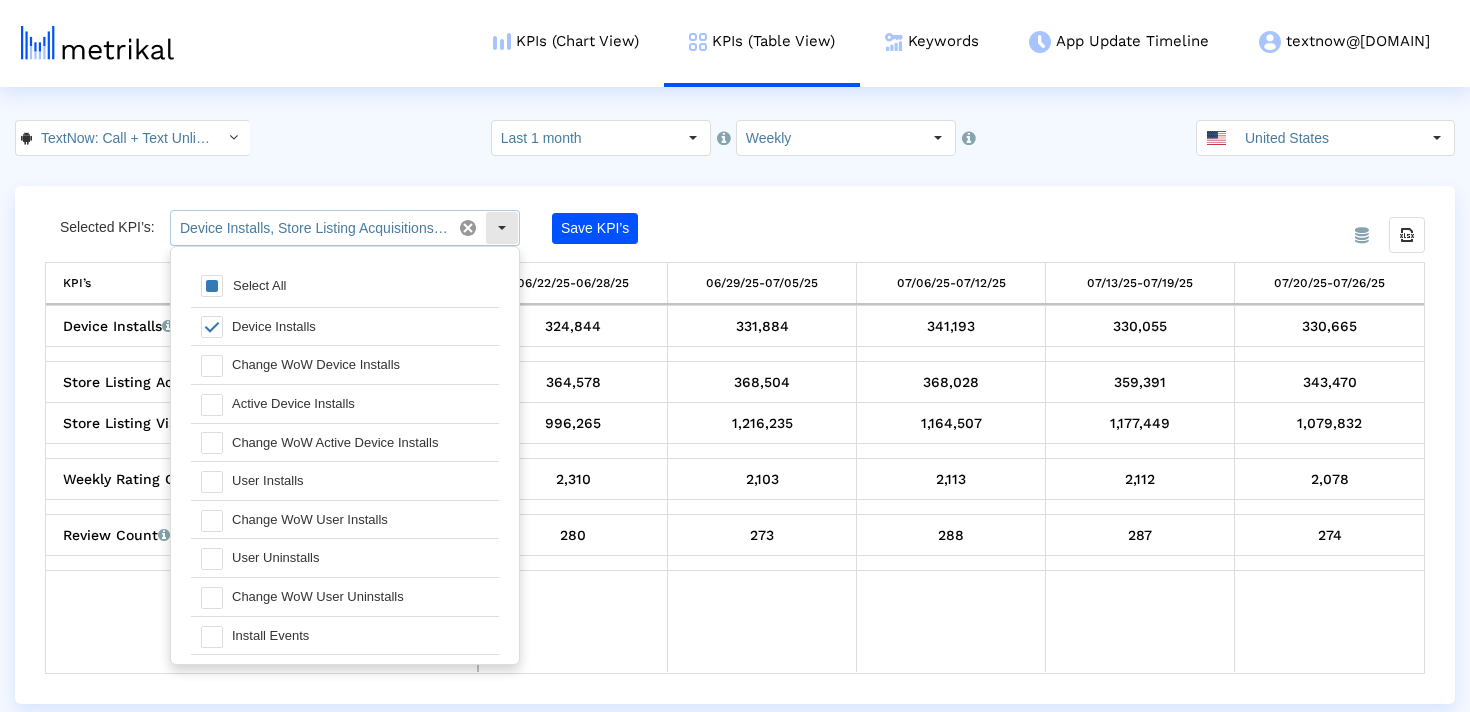 scroll, scrollTop: 20, scrollLeft: 0, axis: vertical 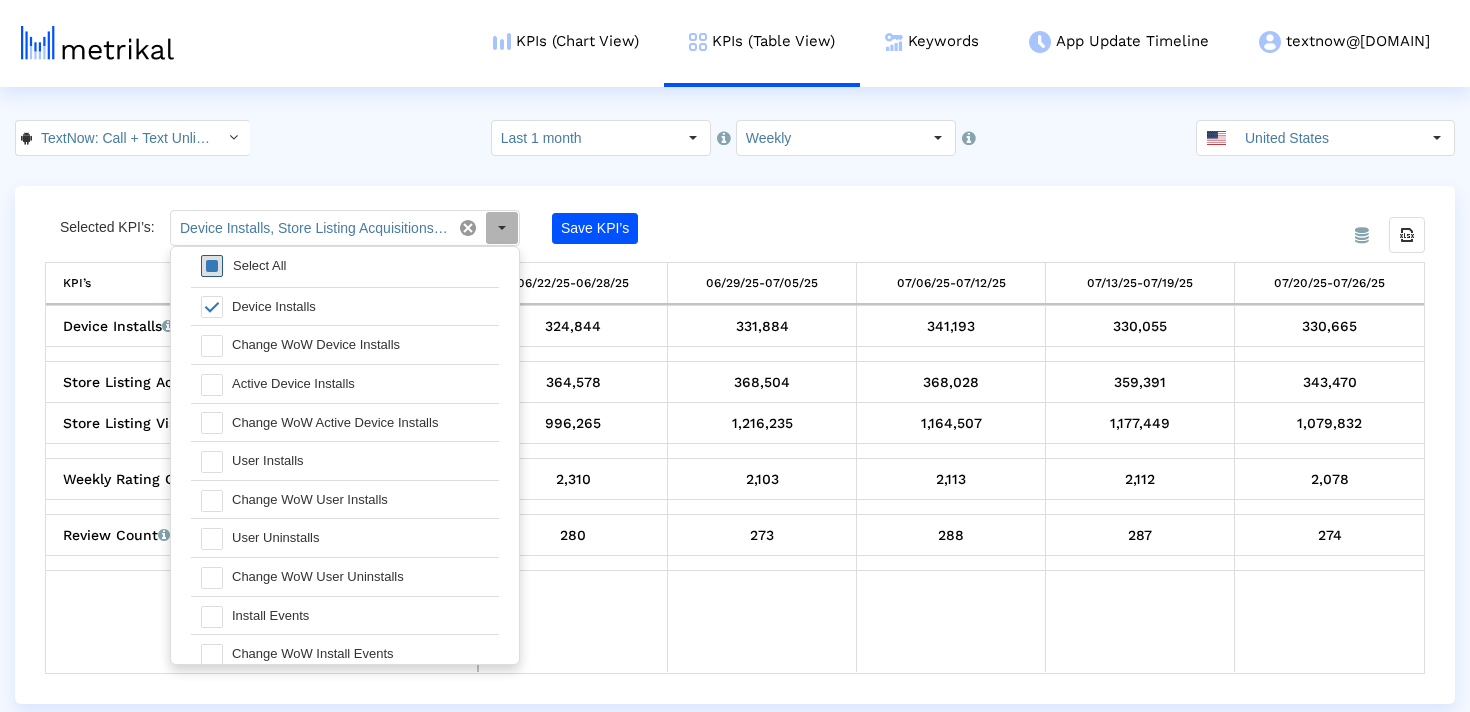 click at bounding box center (212, 266) 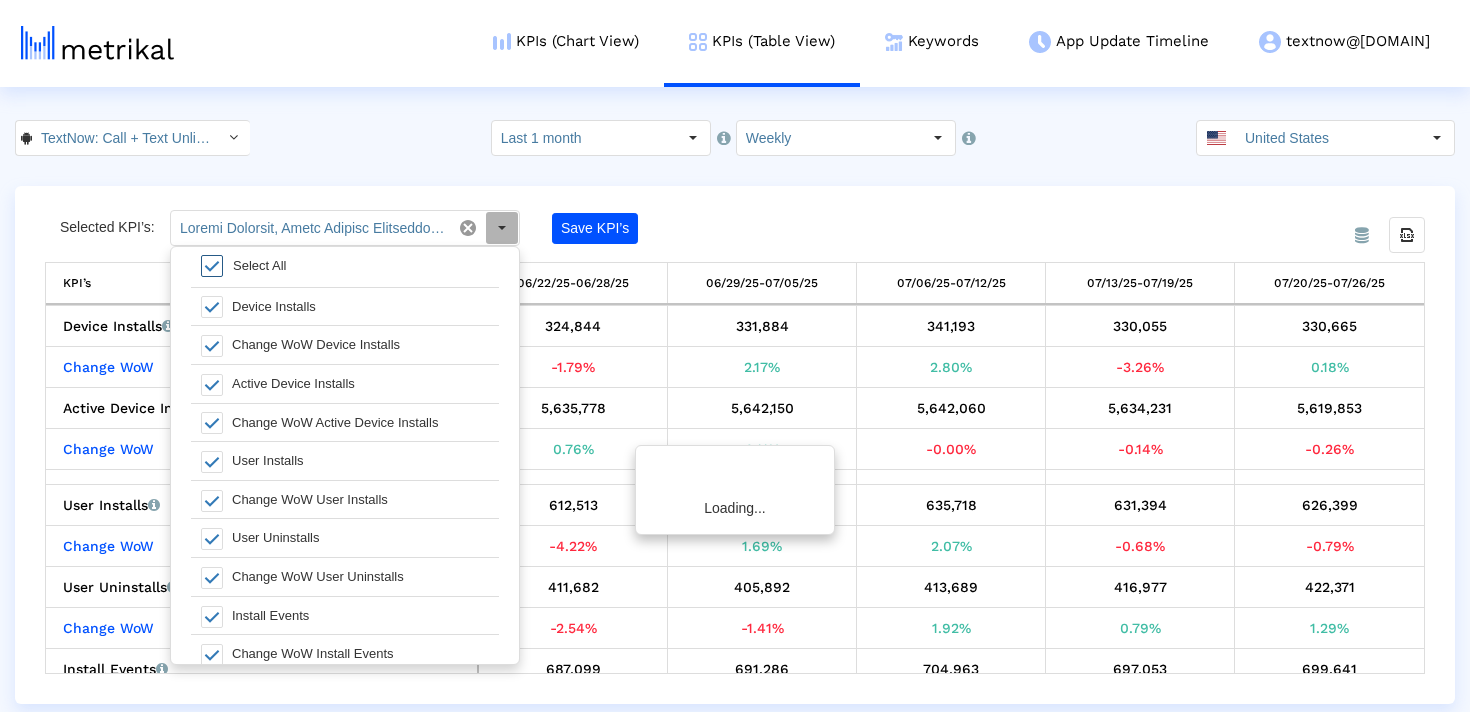 click at bounding box center (212, 266) 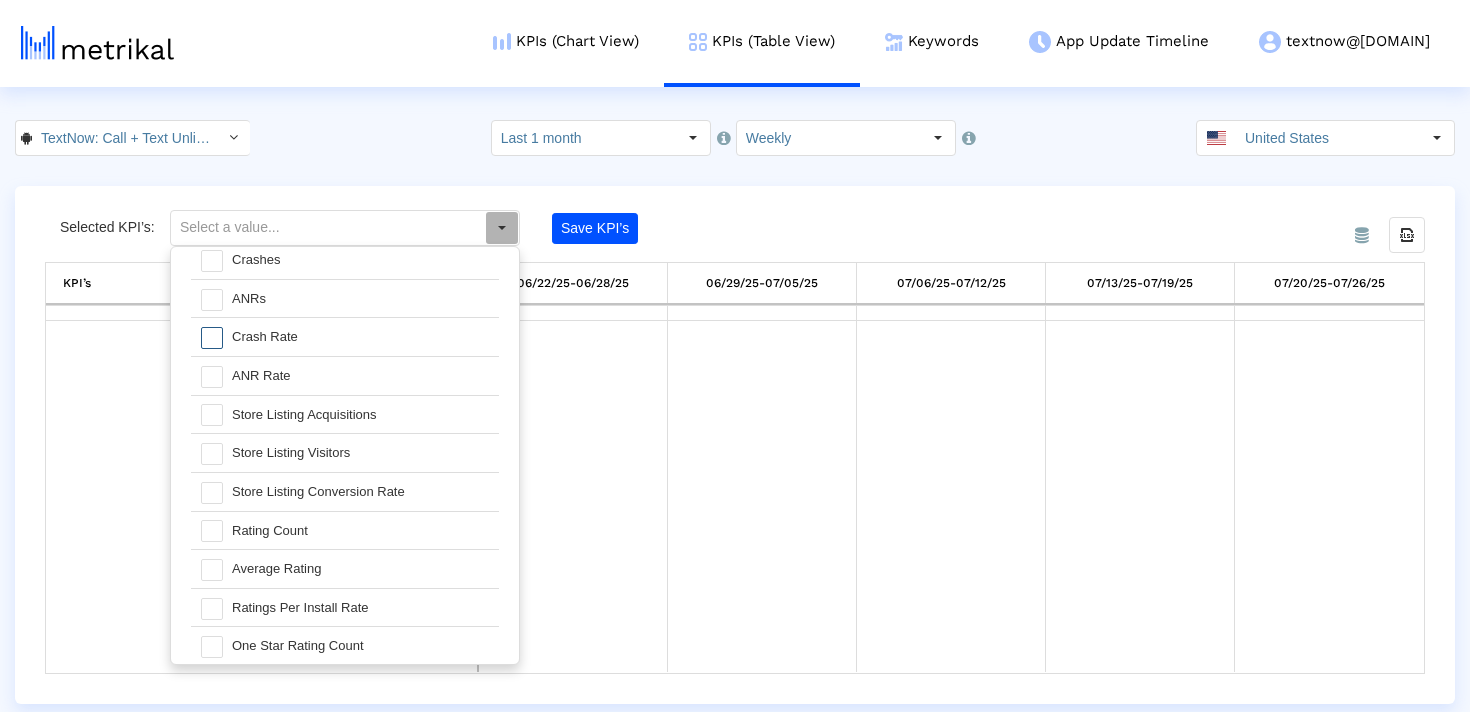 scroll, scrollTop: 440, scrollLeft: 0, axis: vertical 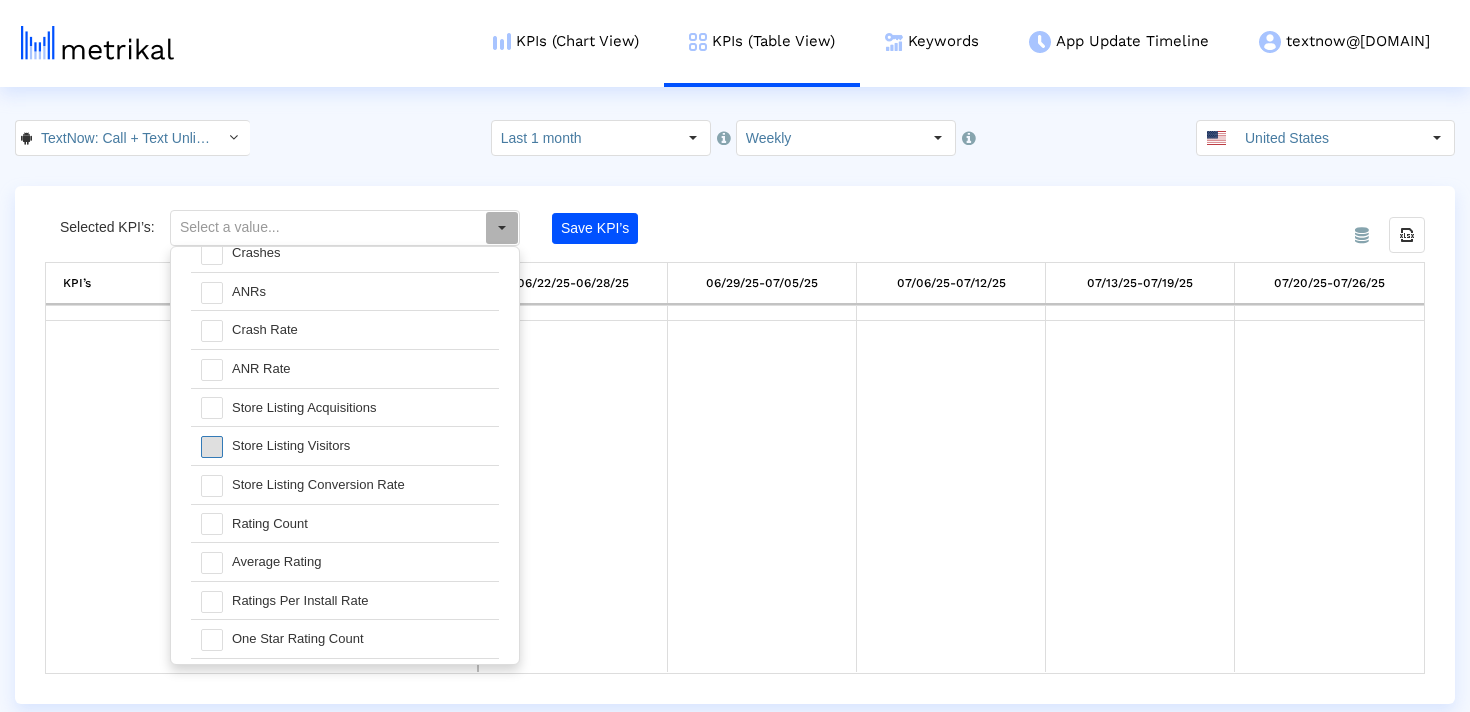 click at bounding box center [212, 447] 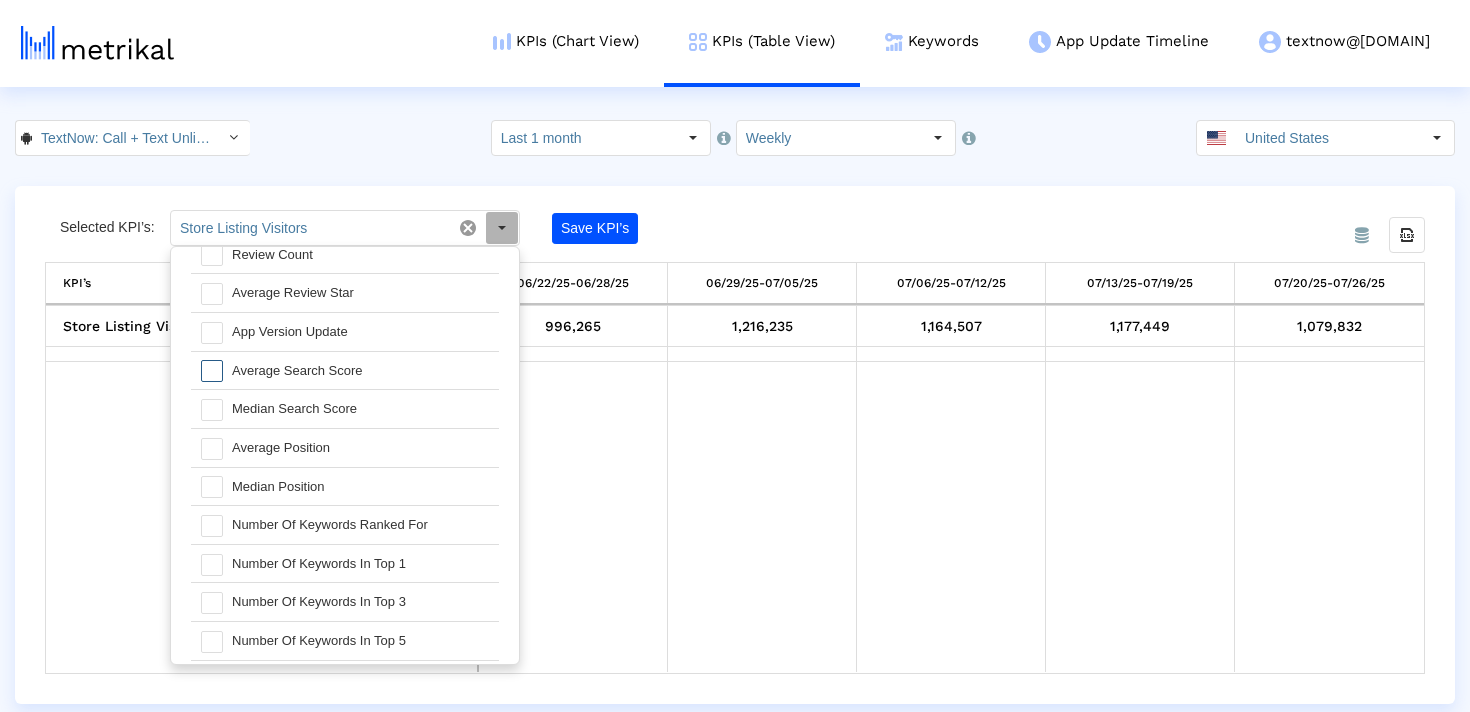 scroll, scrollTop: 0, scrollLeft: 0, axis: both 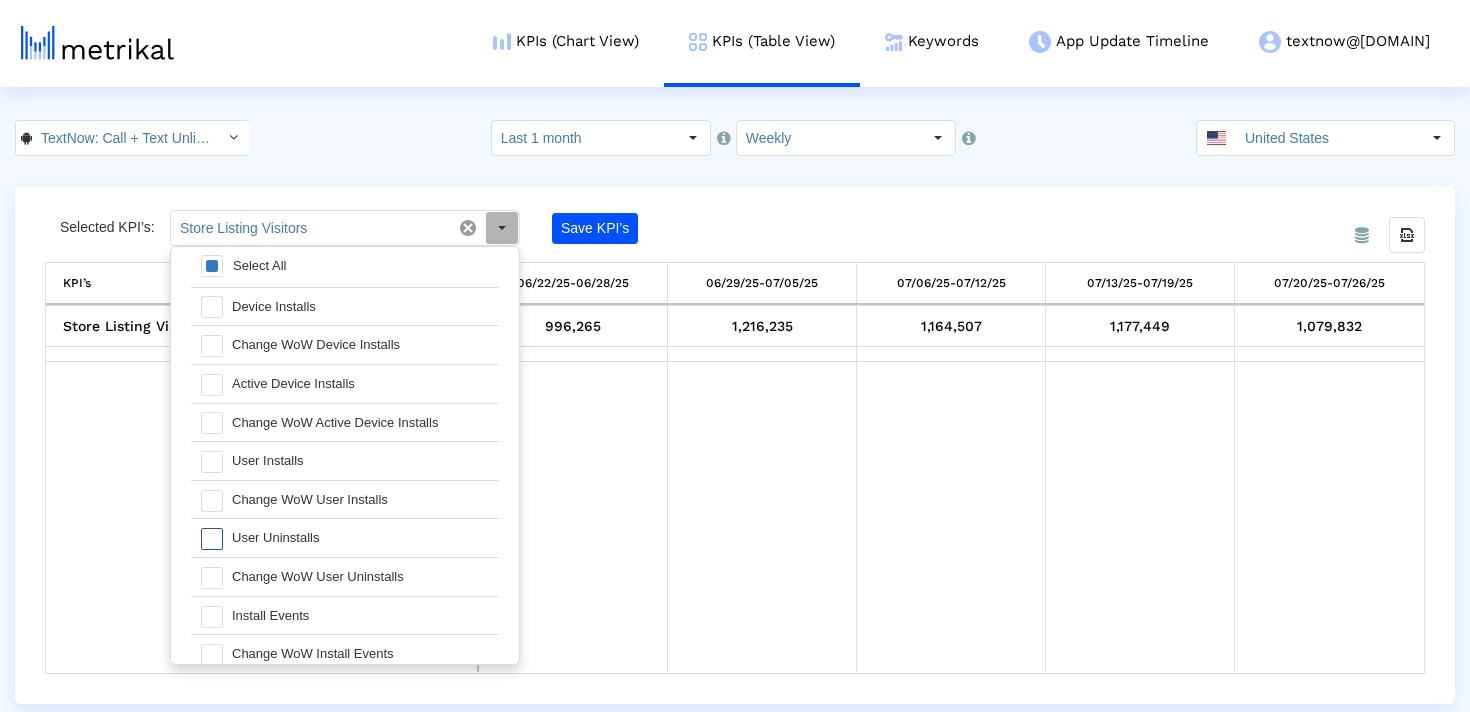 click on "User Uninstalls" at bounding box center [360, 538] 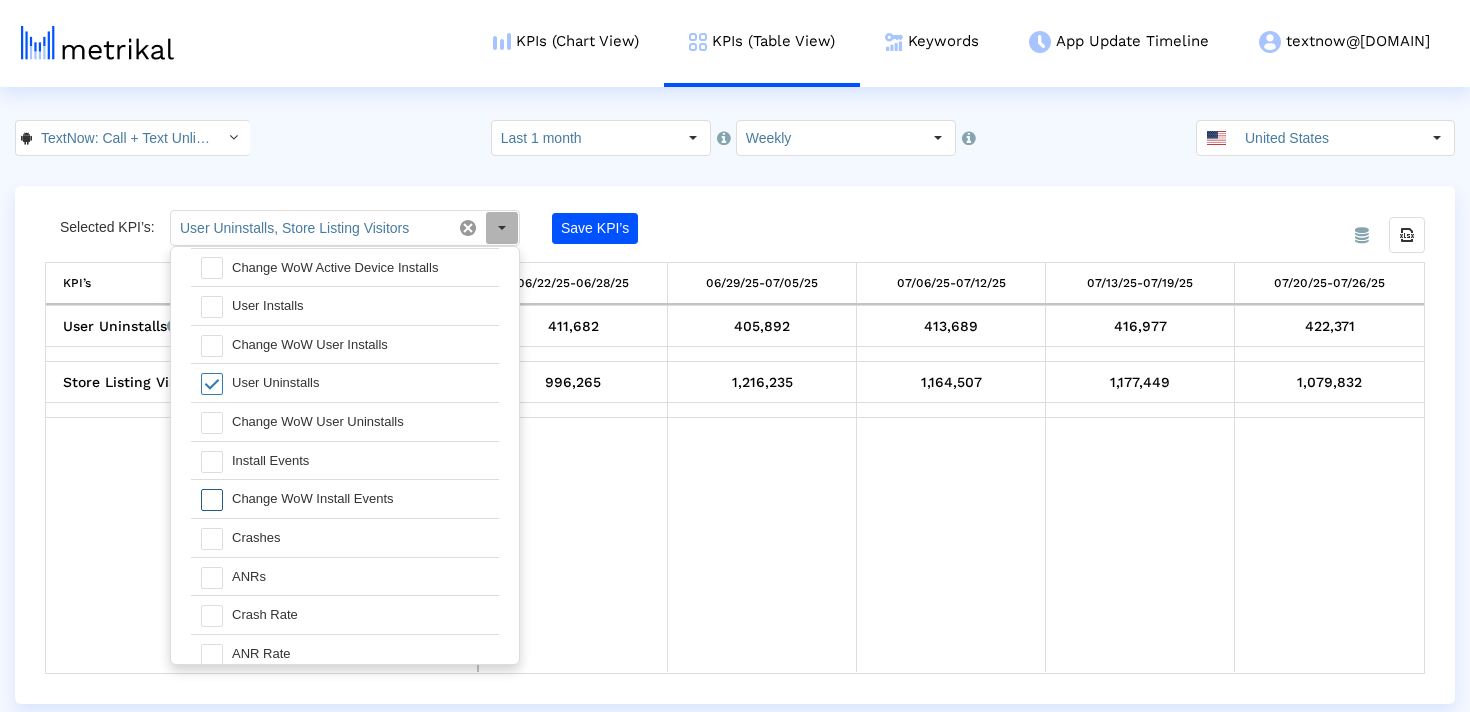 scroll, scrollTop: 311, scrollLeft: 0, axis: vertical 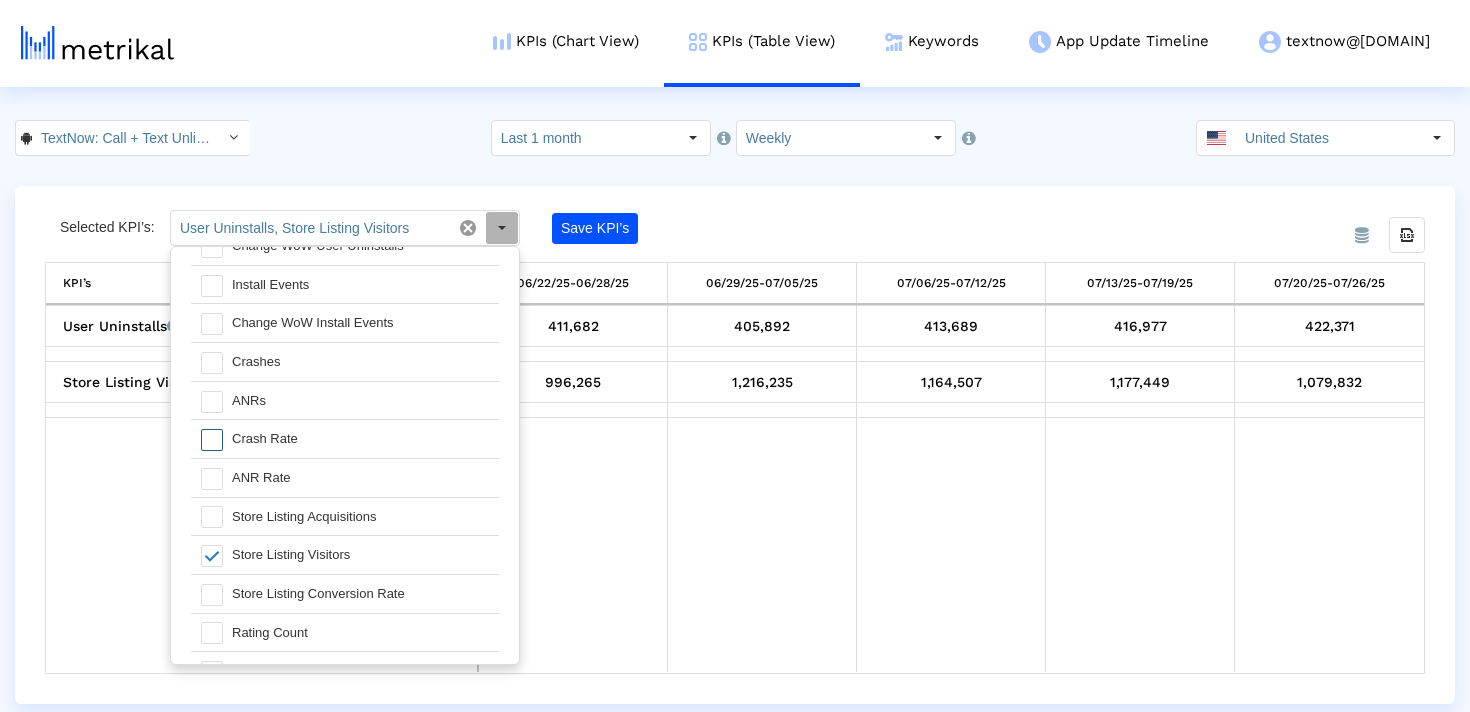 click on "Crash Rate" at bounding box center (360, 439) 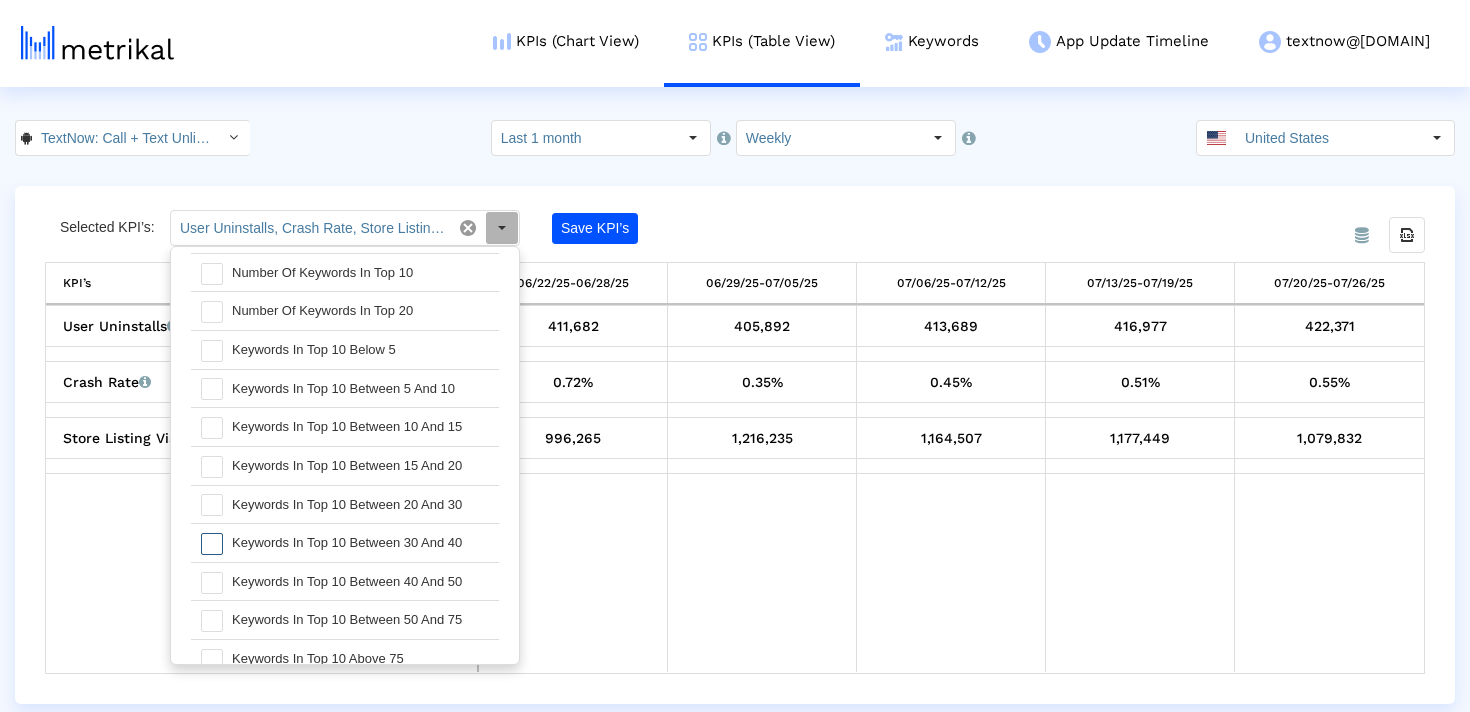 scroll, scrollTop: 0, scrollLeft: 0, axis: both 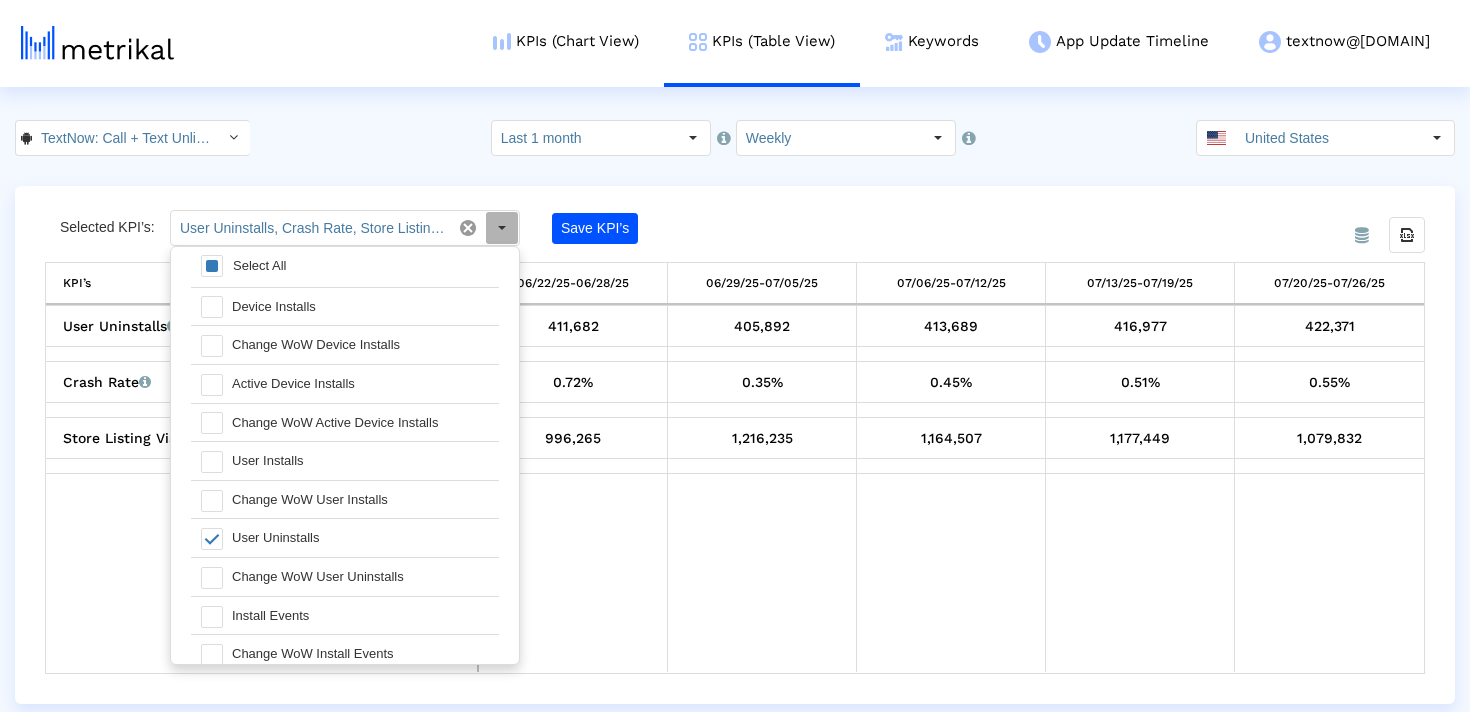 click at bounding box center [761, 573] 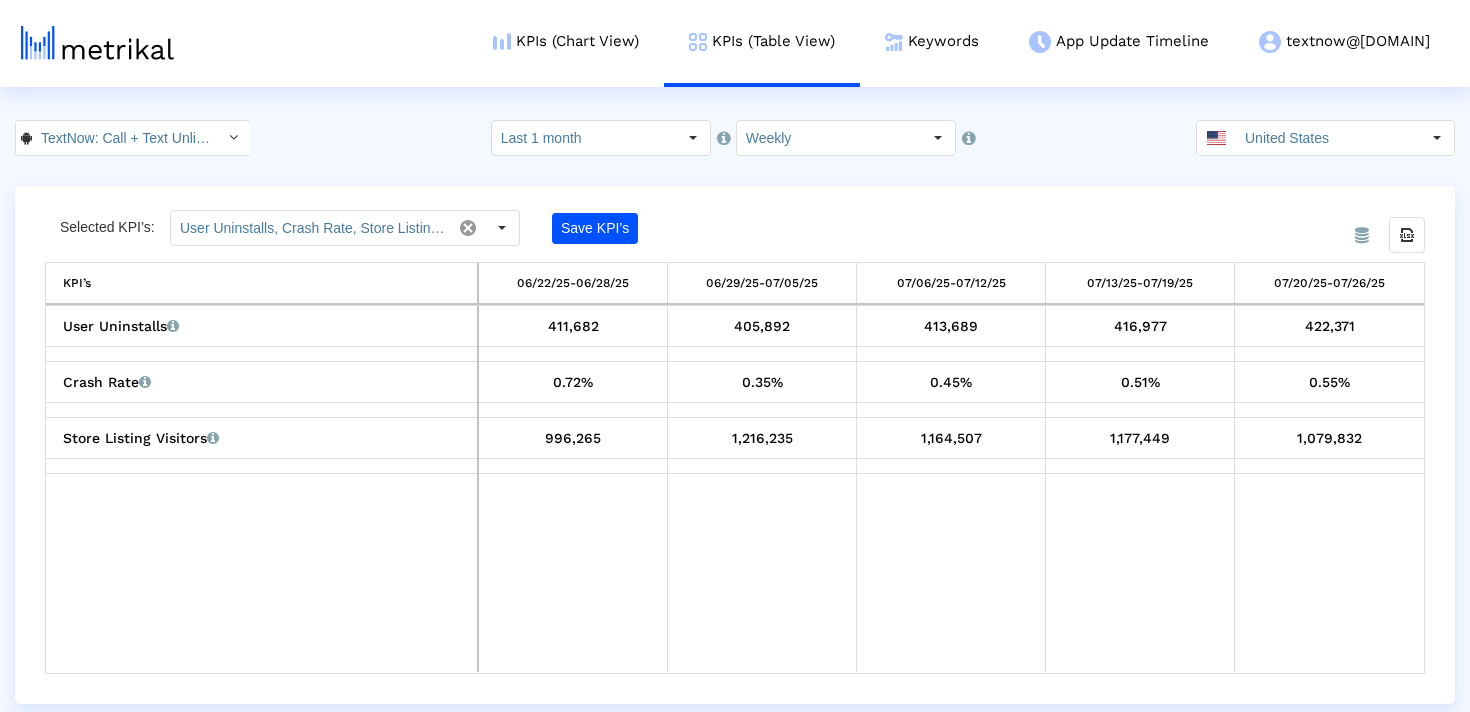 drag, startPoint x: 92, startPoint y: 298, endPoint x: 425, endPoint y: 311, distance: 333.25366 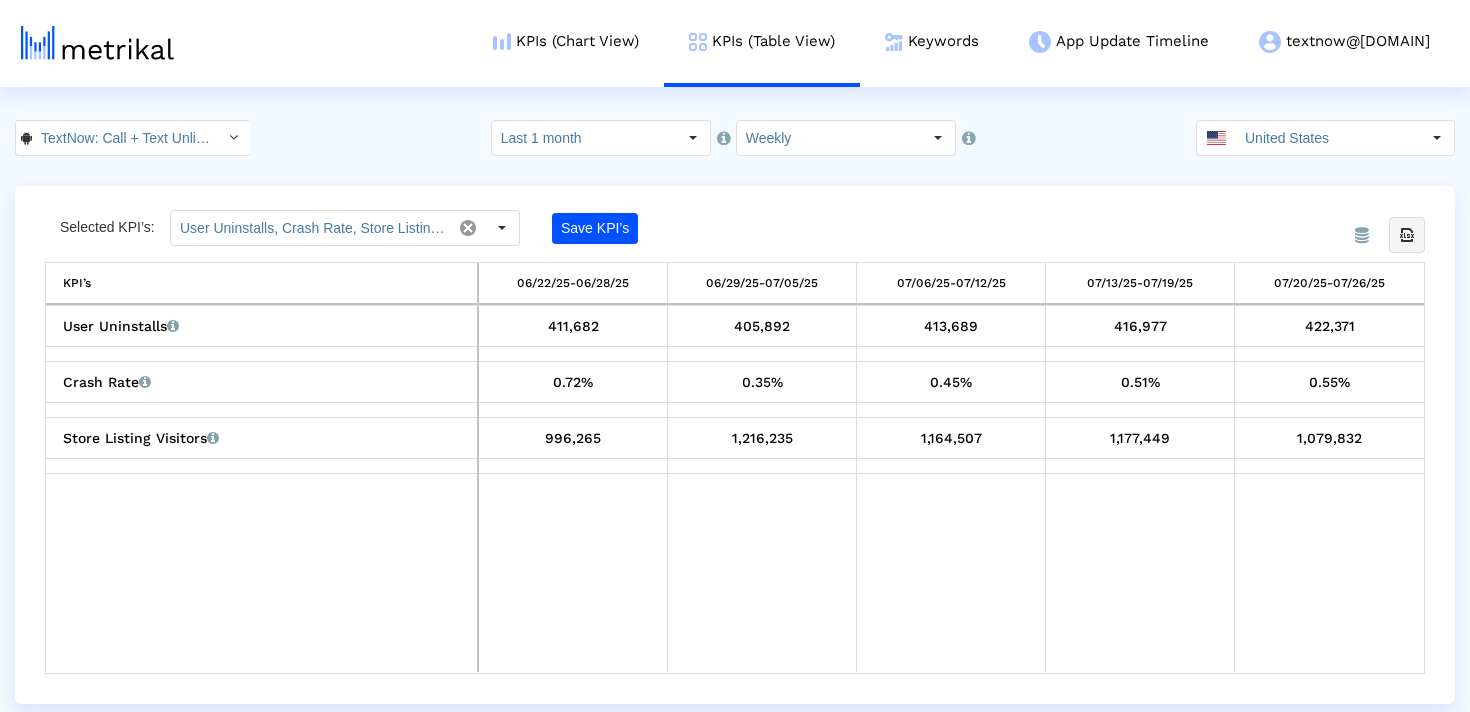 click on "Export all data" at bounding box center (1407, 235) 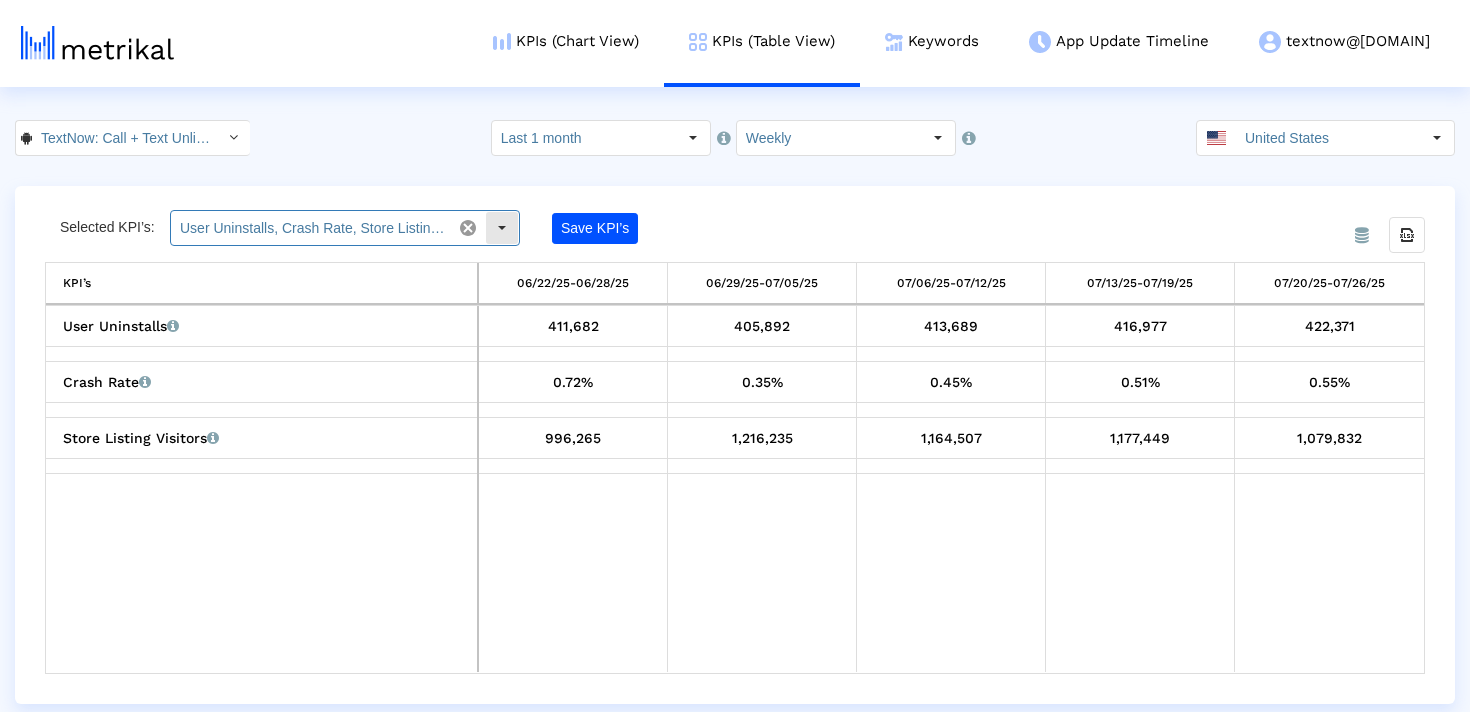 click on "User Uninstalls, Crash Rate, Store Listing Visitors" 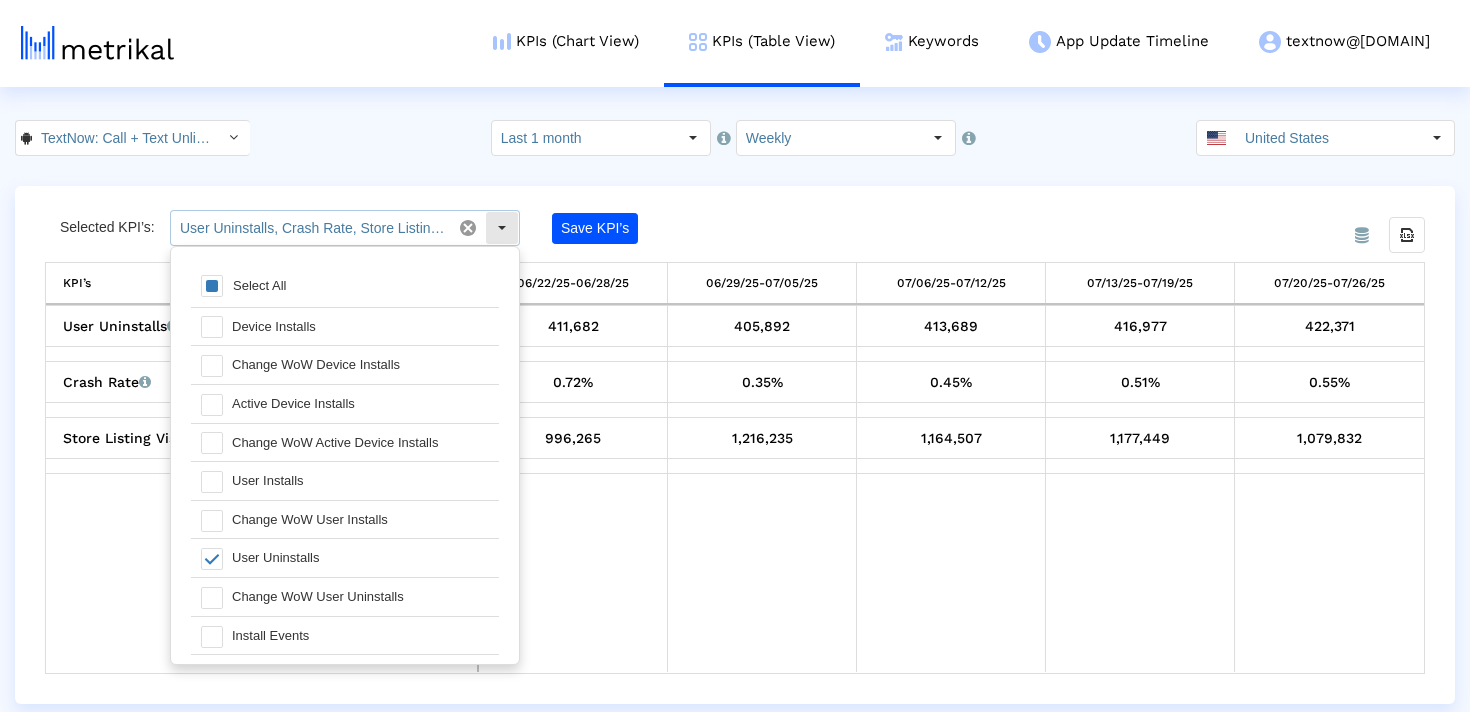 scroll, scrollTop: 20, scrollLeft: 0, axis: vertical 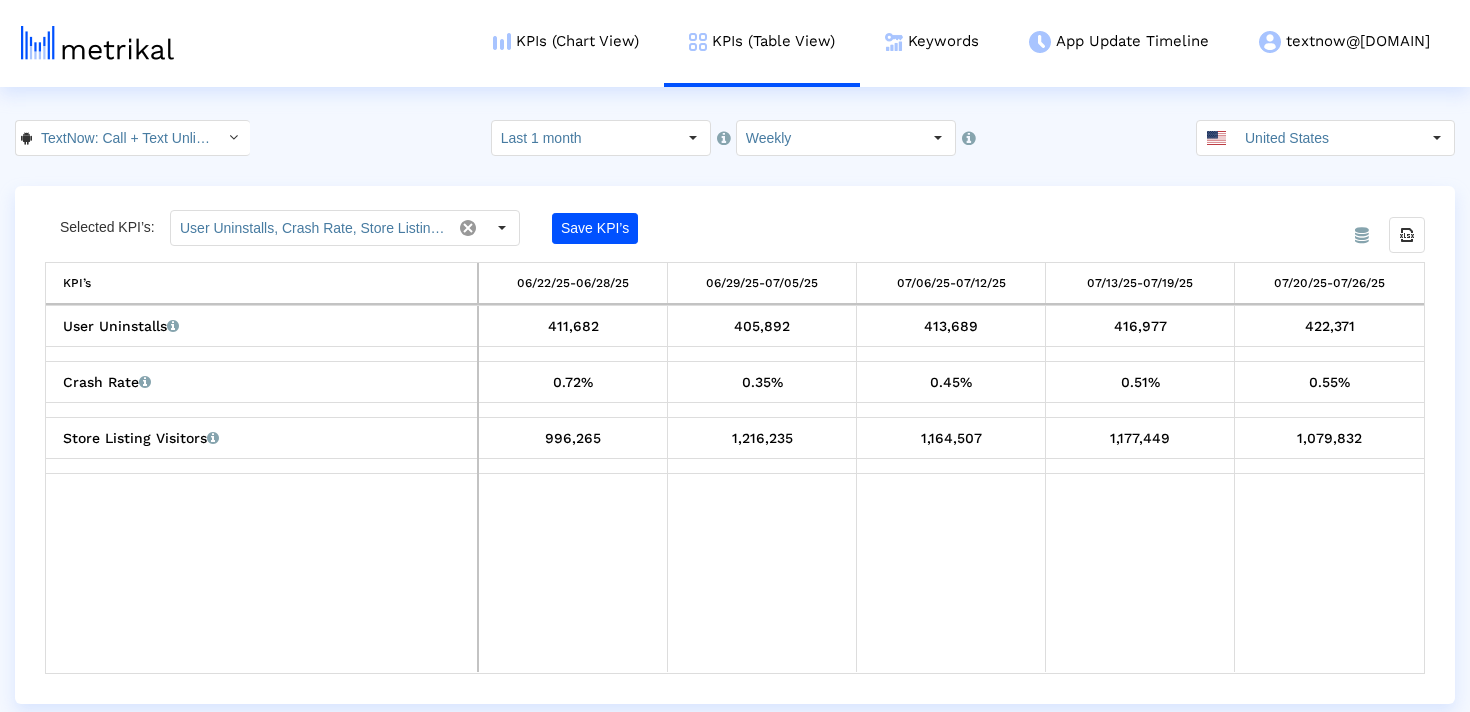 click on "TextNow: Call + Text Unlimited < [PACKAGE_NAME] > Pull down to refresh... Release to refresh... Refreshing...  TextNow: Call + Text Unlimited <[PHONE_NUMBER]>   TextNow: Call + Text Unlimited <[PACKAGE_NAME]>  Loading...  Select how far back from today you would like to view the data below.  Last 1 month Pull down to refresh... Release to refresh... Refreshing... Last 1 month Last 3 months Last 6 months Last 9 months Last 13 months Last 25 months Loading...  Select how would like to group the data below.  Weekly [COUNTRY] Pull down to refresh... Release to refresh... Refreshing...  [COUNTRY]   Argentina   Australia   Austria   Azerbaijan   Bahrain   Bangladesh   Belgium   Brazil   Bulgaria   Canada   Chile   China   Colombia   Croatia   Cyprus   Czech Republic   Denmark   Dominican Republic   Ecuador   Egypt   El Salvador   Estonia   Finland   France   Germany   Greece   Hong Kong   Hungary   Iceland   India   Indonesia   Ireland   Israel   Italy   Japan   Jordan   Kazakhstan" 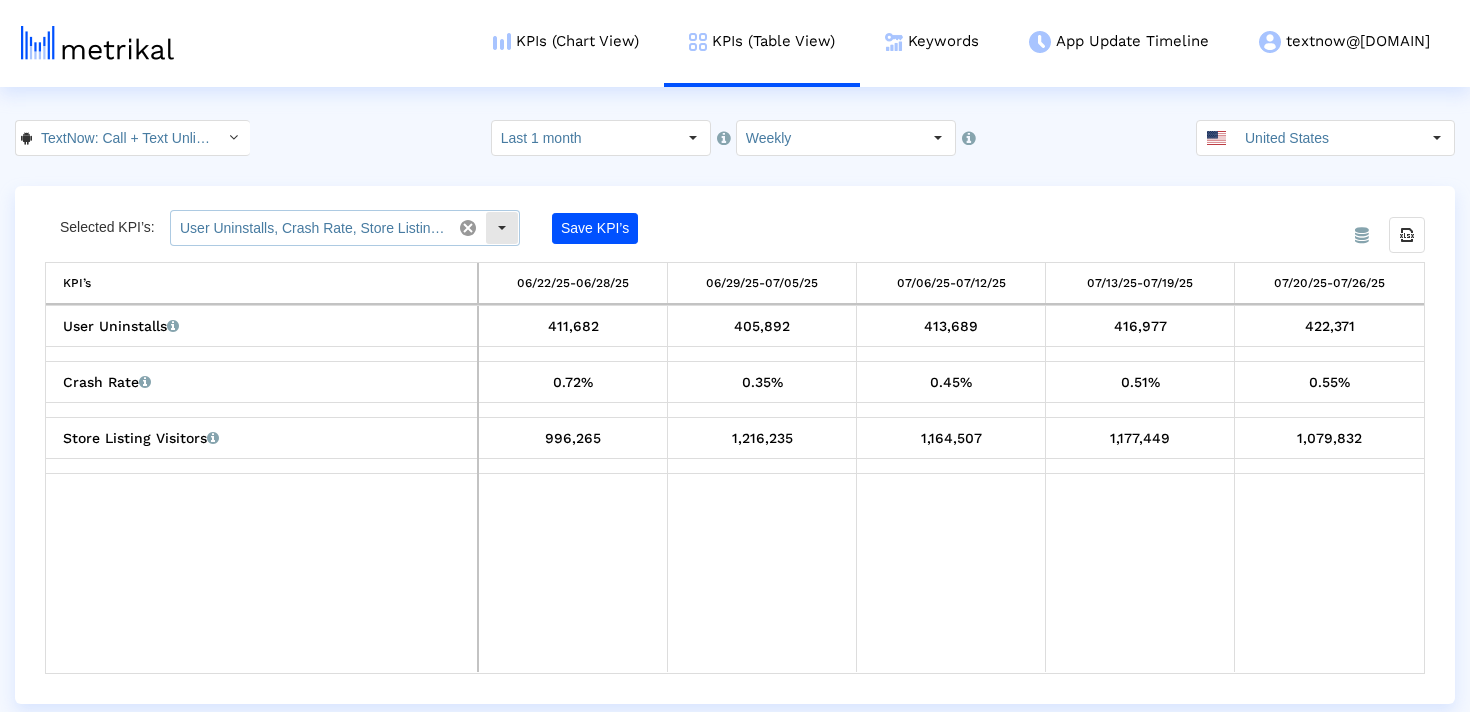 click 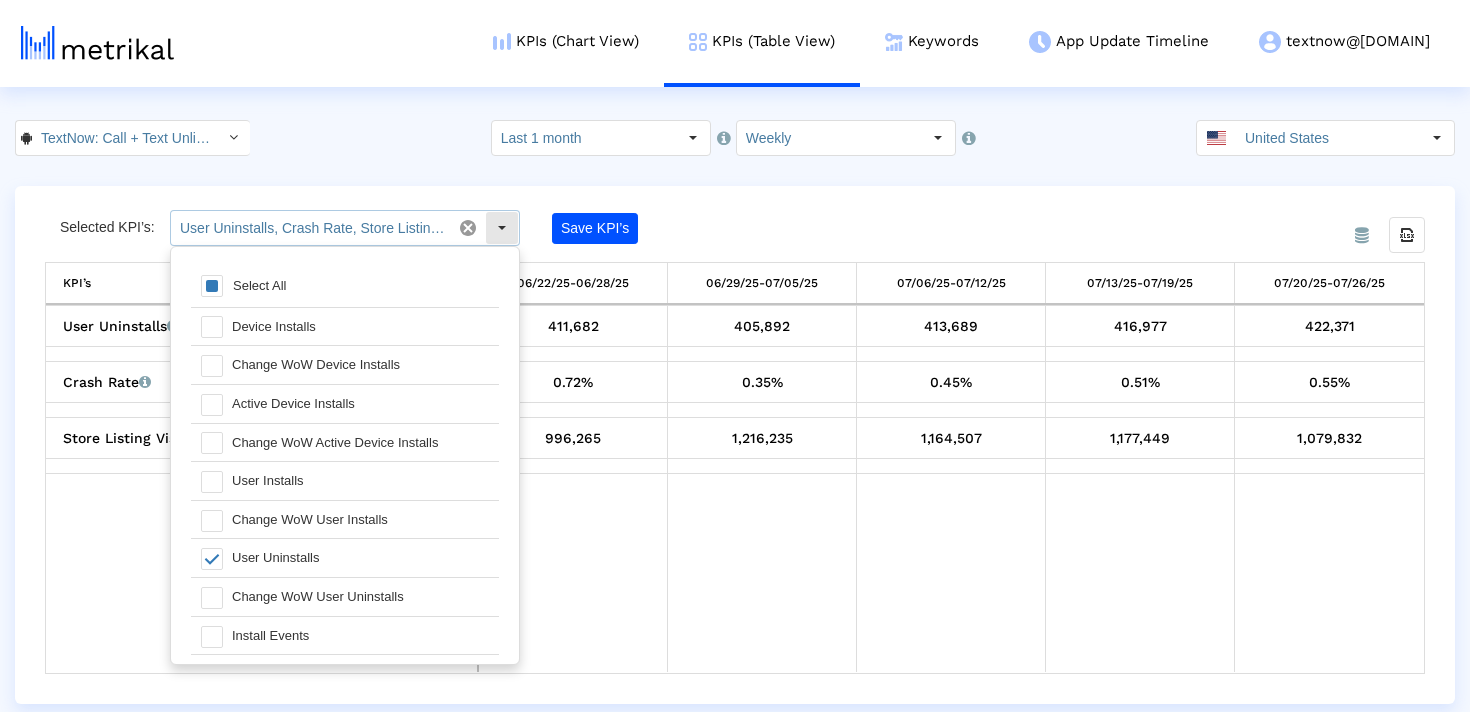 scroll, scrollTop: 20, scrollLeft: 0, axis: vertical 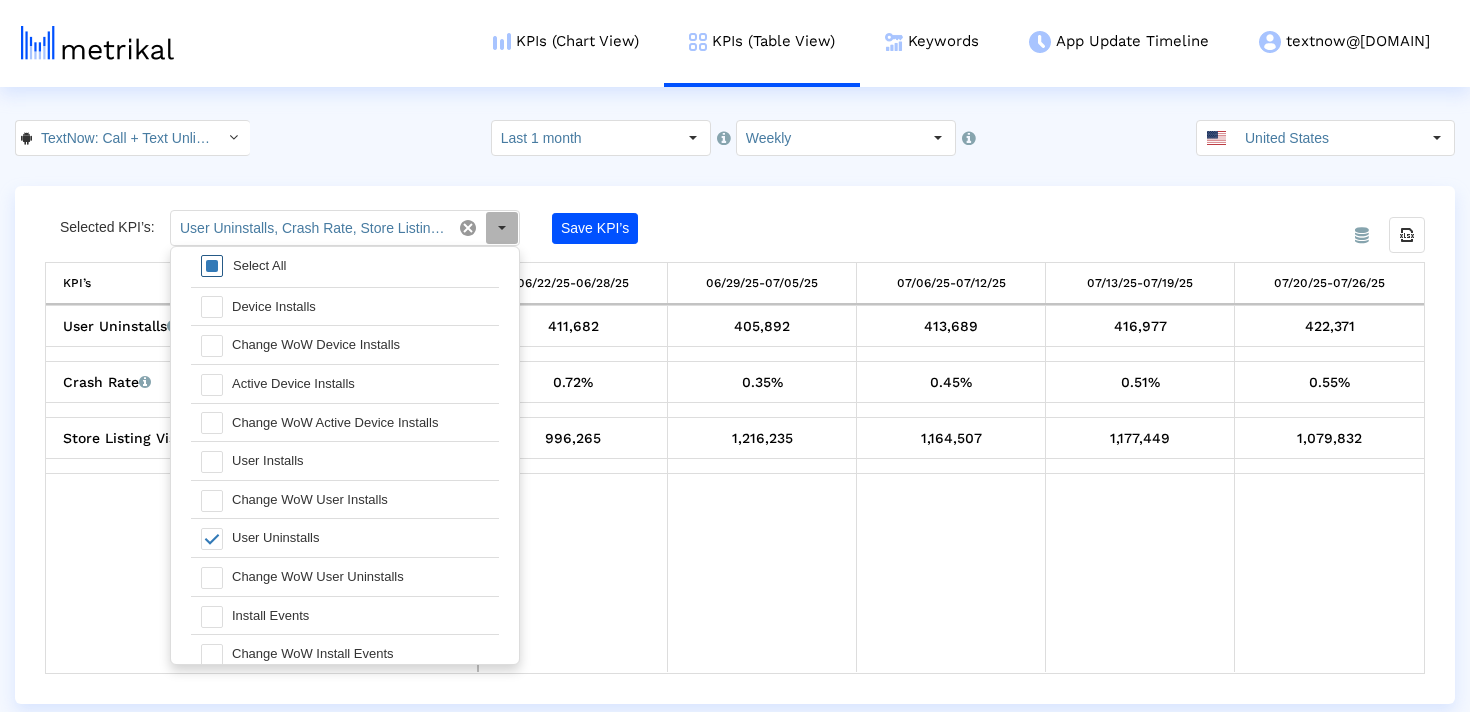 click on "Select All" at bounding box center (345, 267) 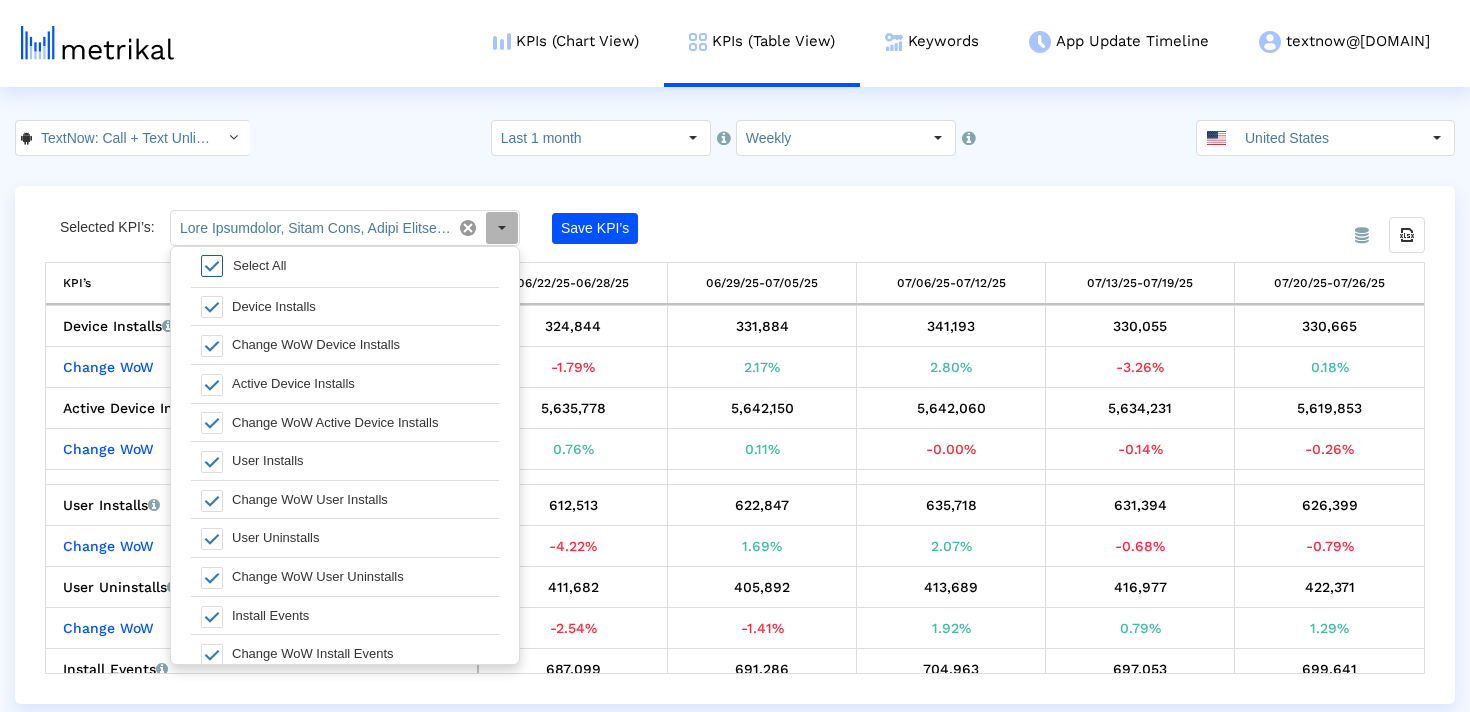 click on "Select All" at bounding box center [259, 265] 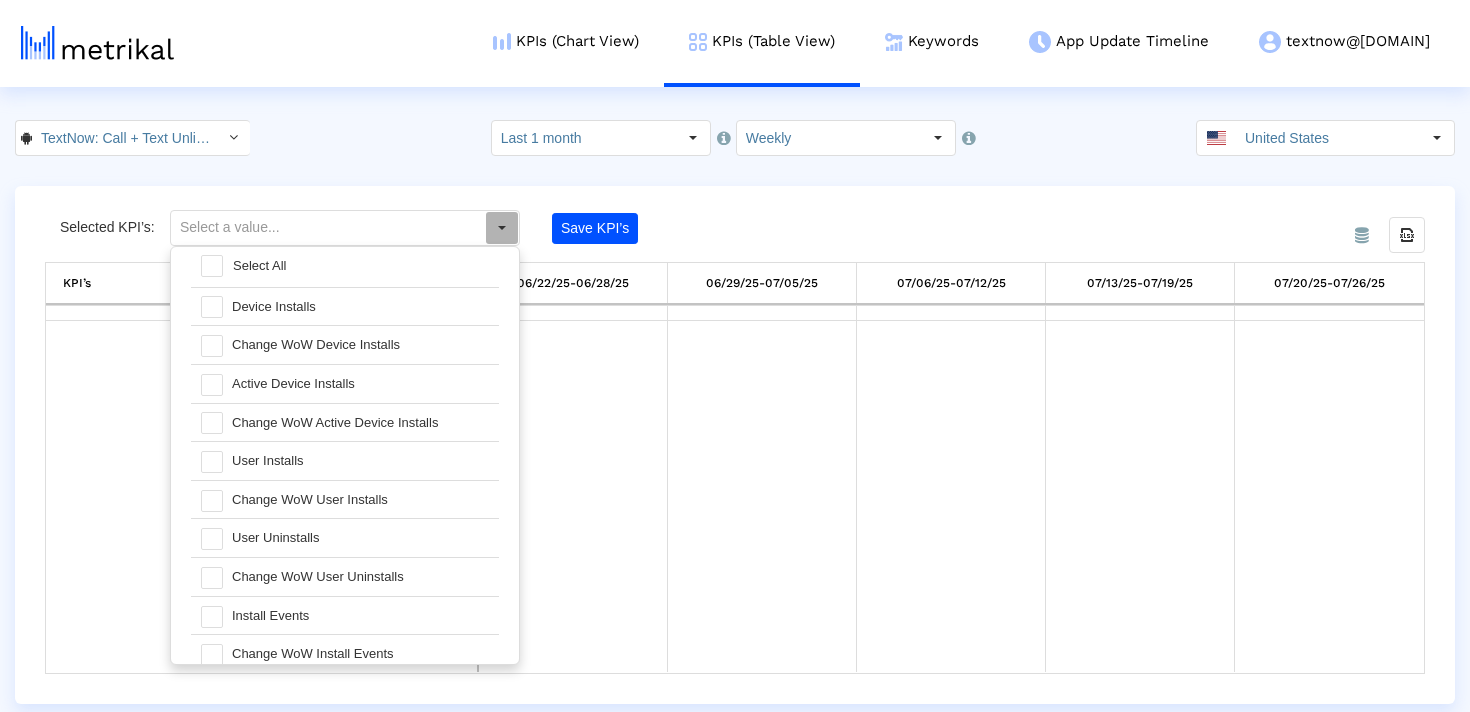 click on "Select All" at bounding box center (259, 265) 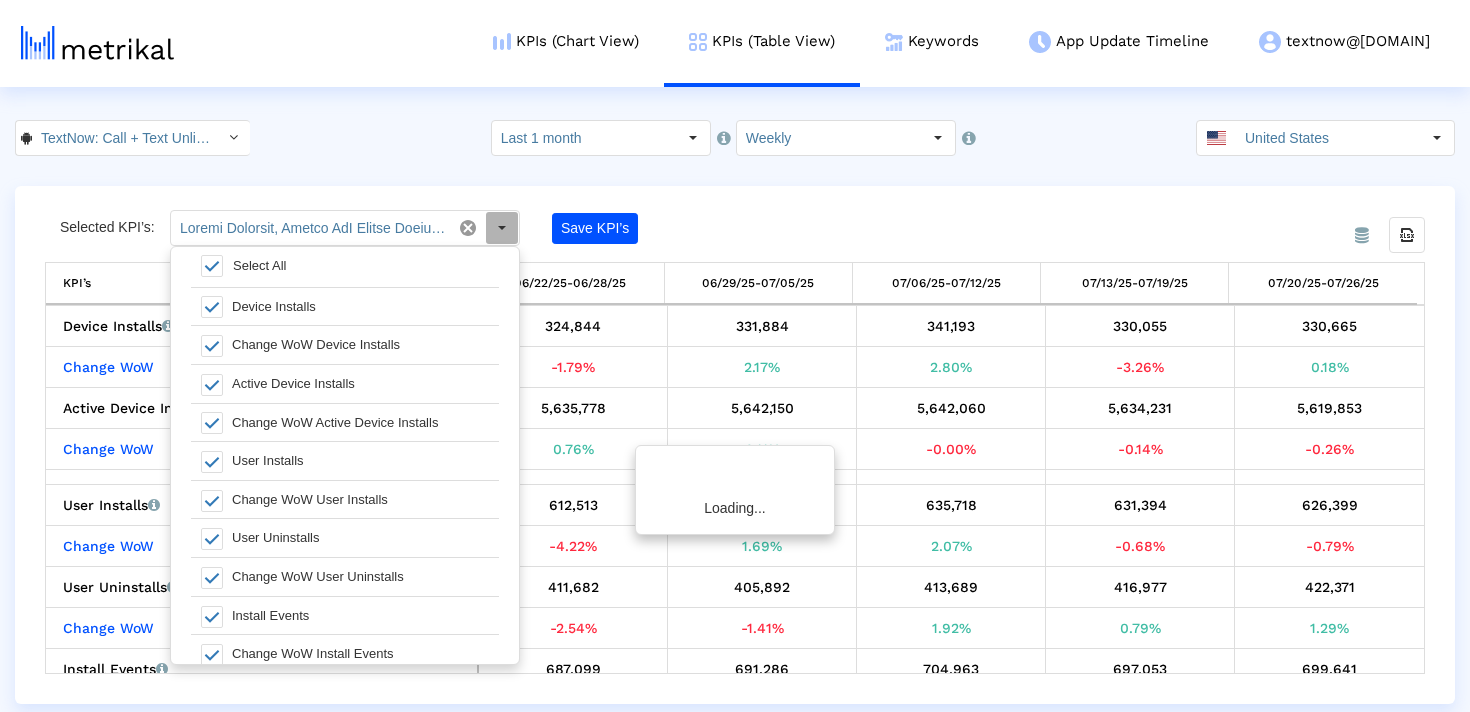 click on "Selected KPI’s: Save KPI’s" 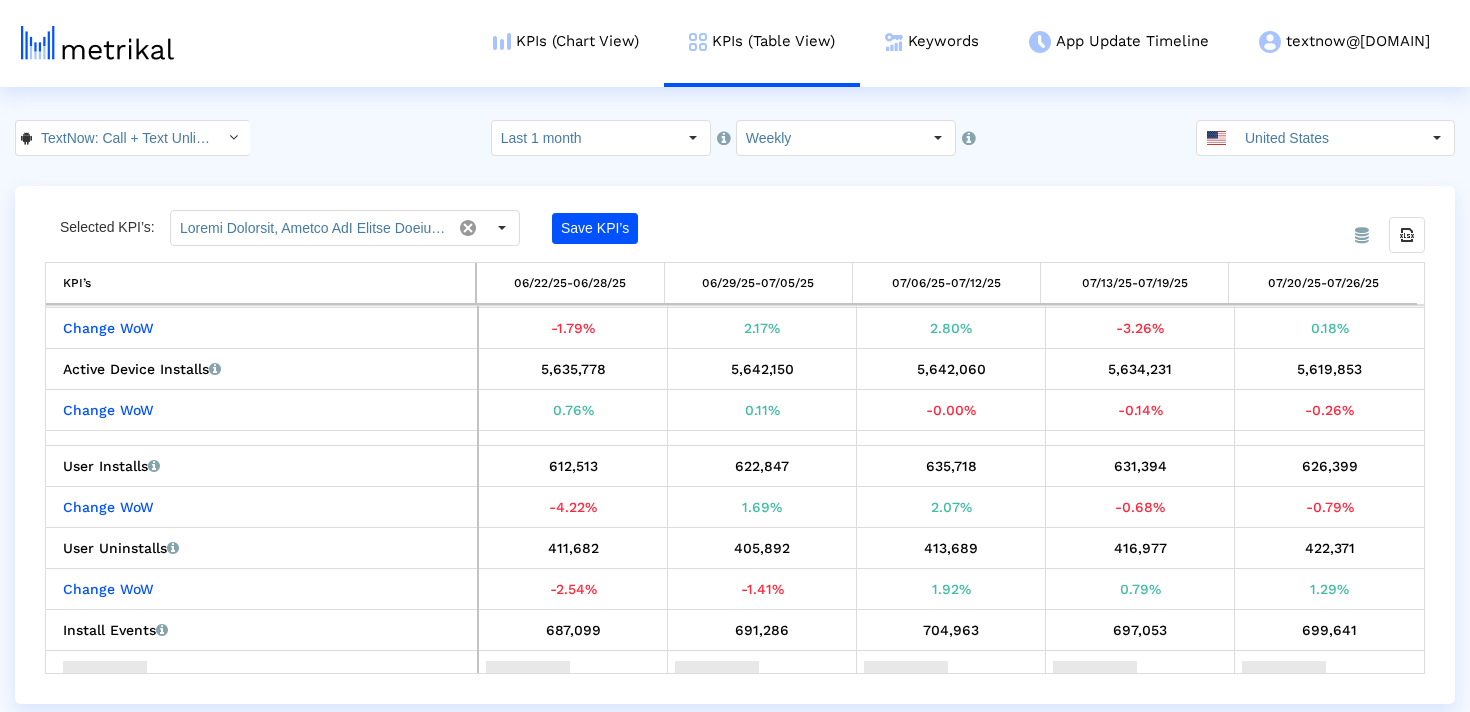 scroll, scrollTop: 0, scrollLeft: 0, axis: both 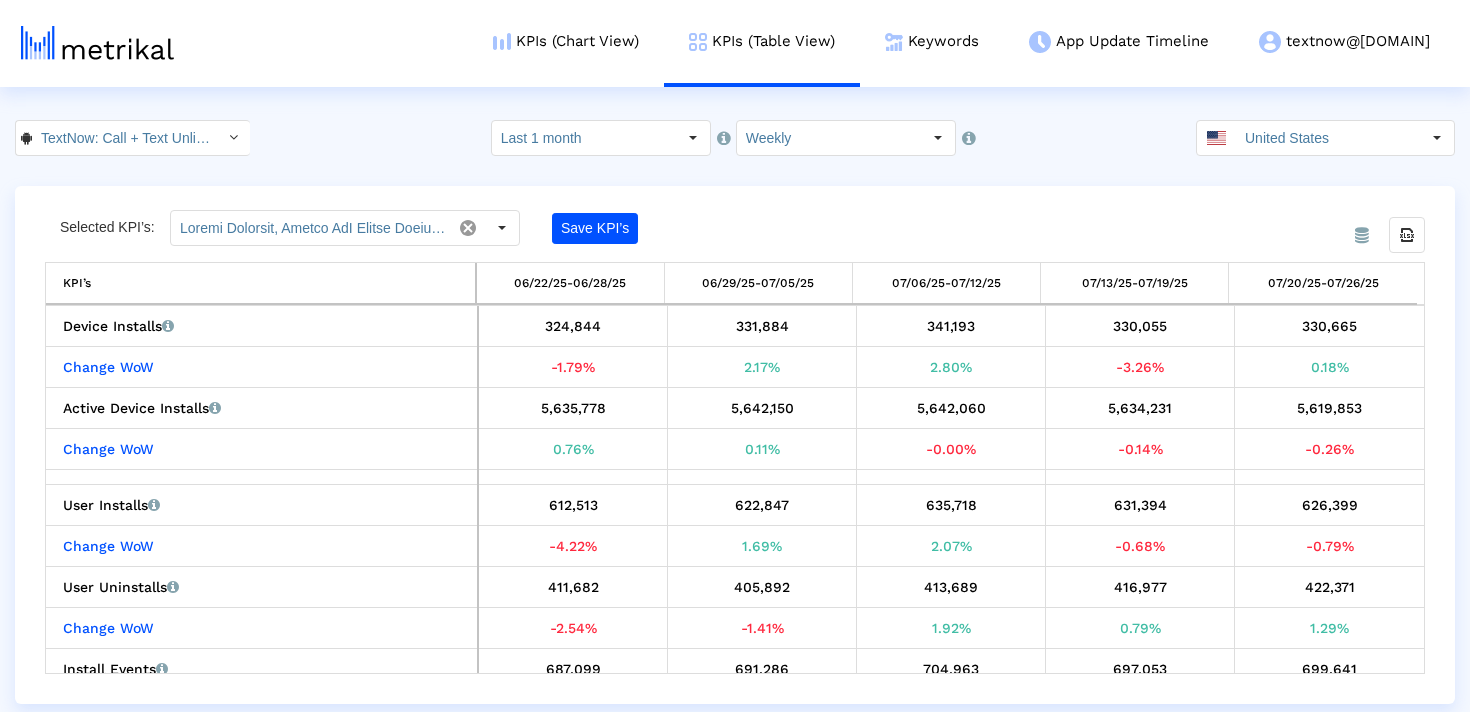 click 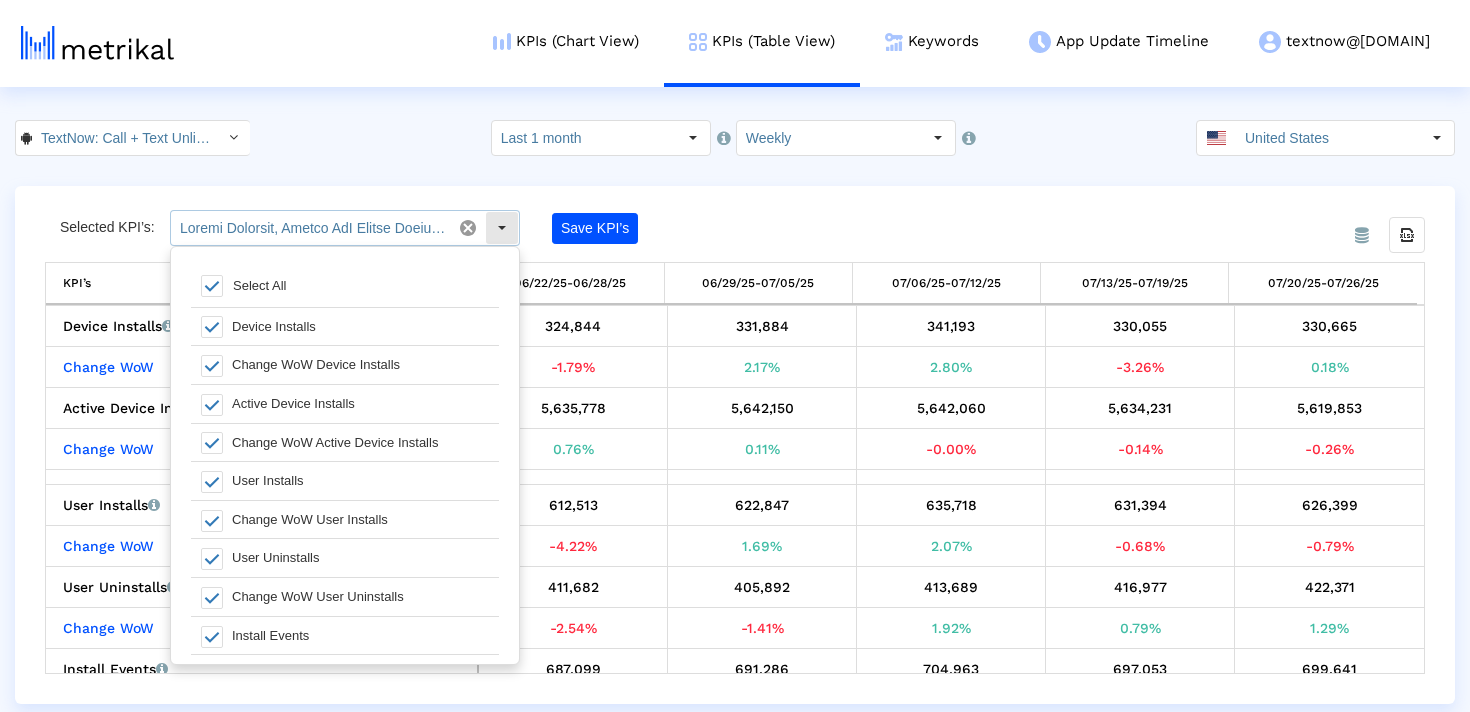scroll, scrollTop: 20, scrollLeft: 0, axis: vertical 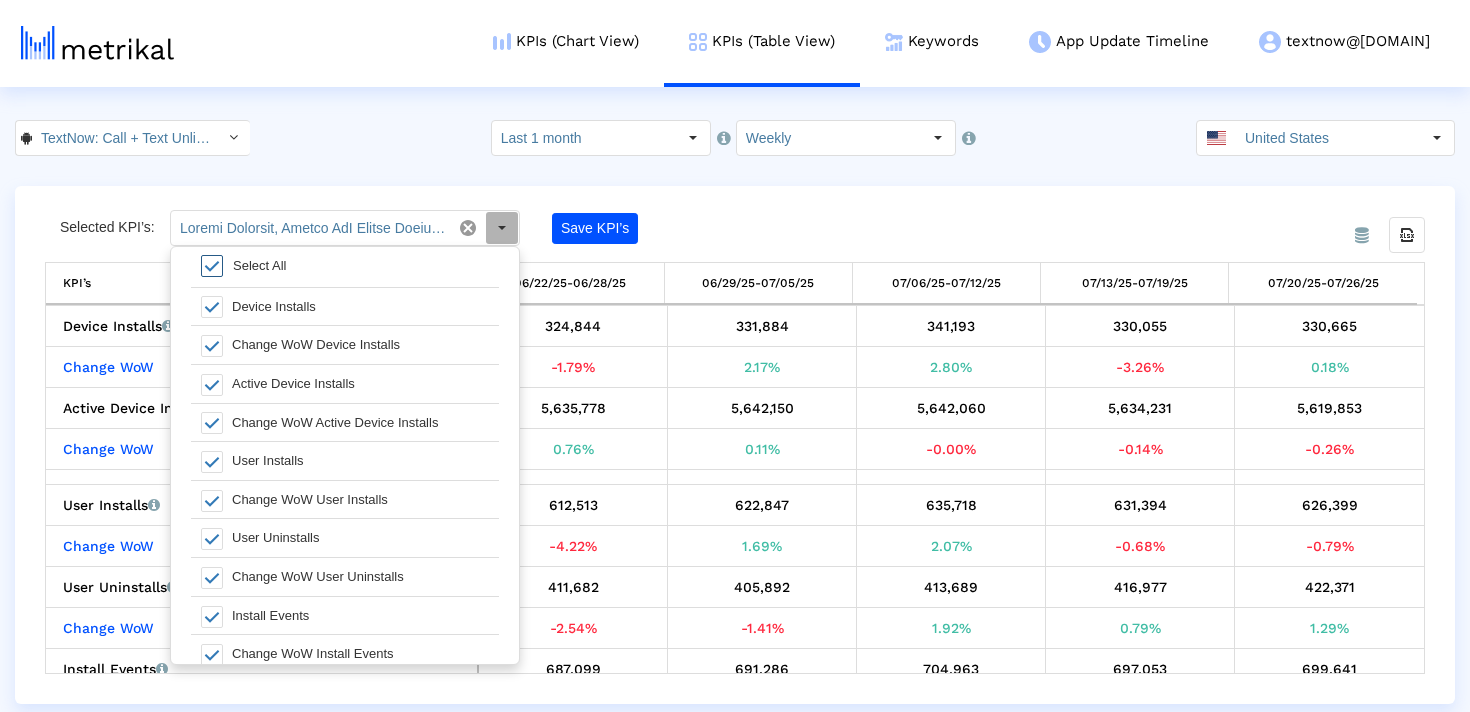 click on "Select All" at bounding box center (345, 267) 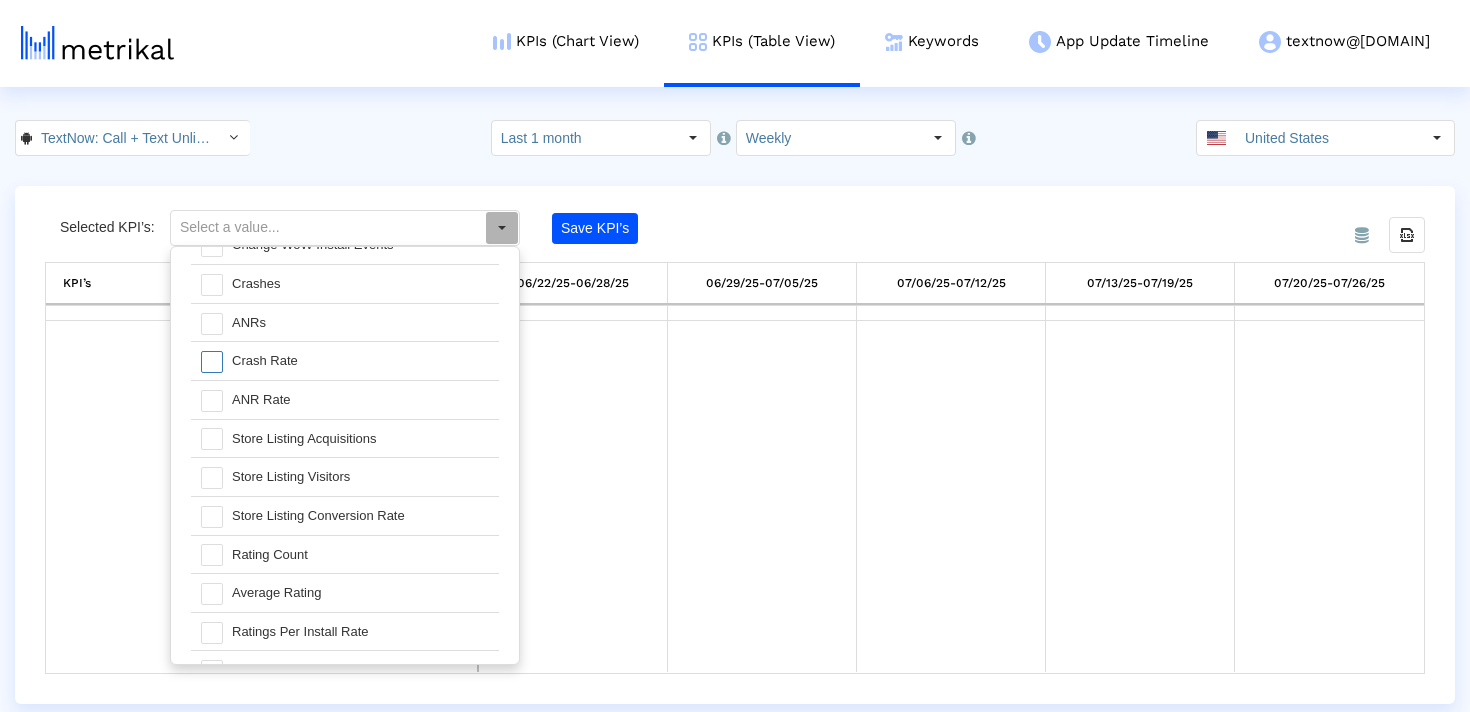 scroll, scrollTop: 393, scrollLeft: 0, axis: vertical 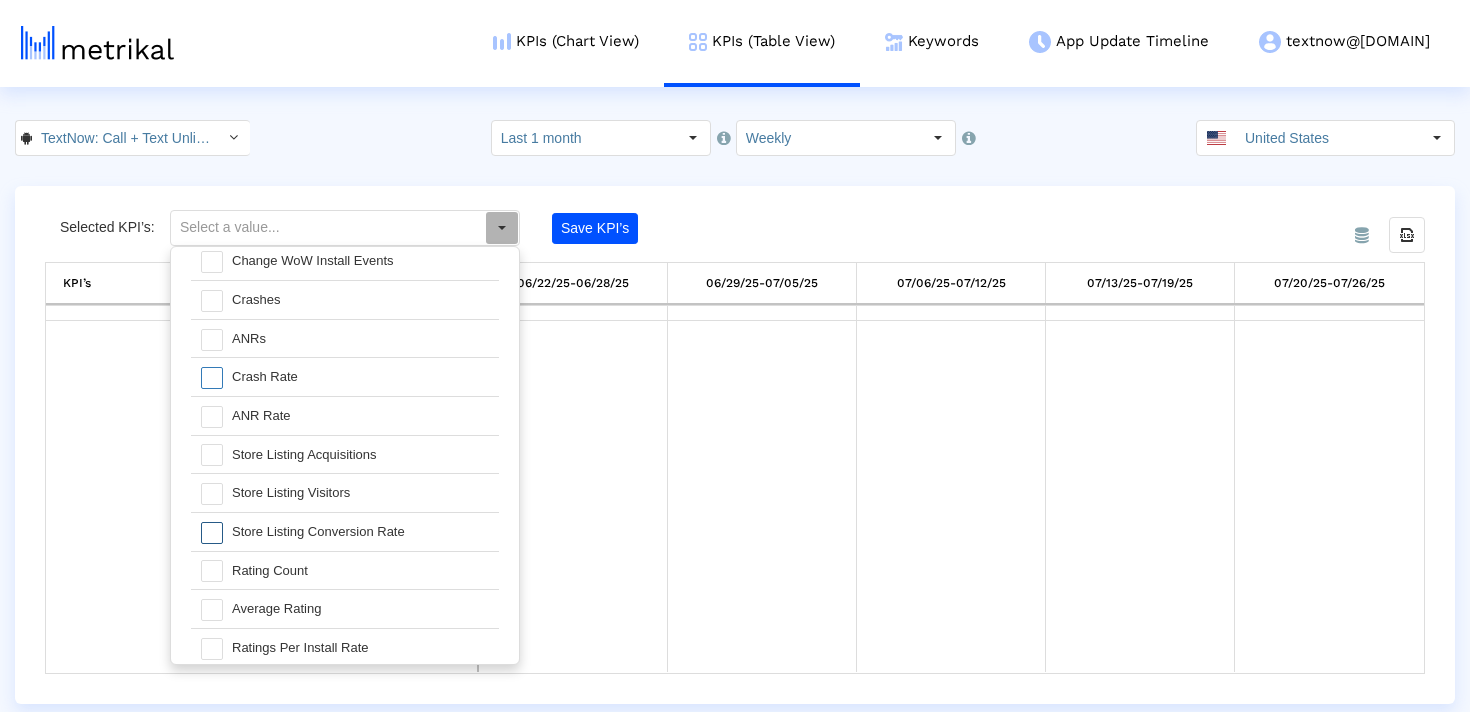 click on "Store Listing Conversion Rate" at bounding box center (360, 532) 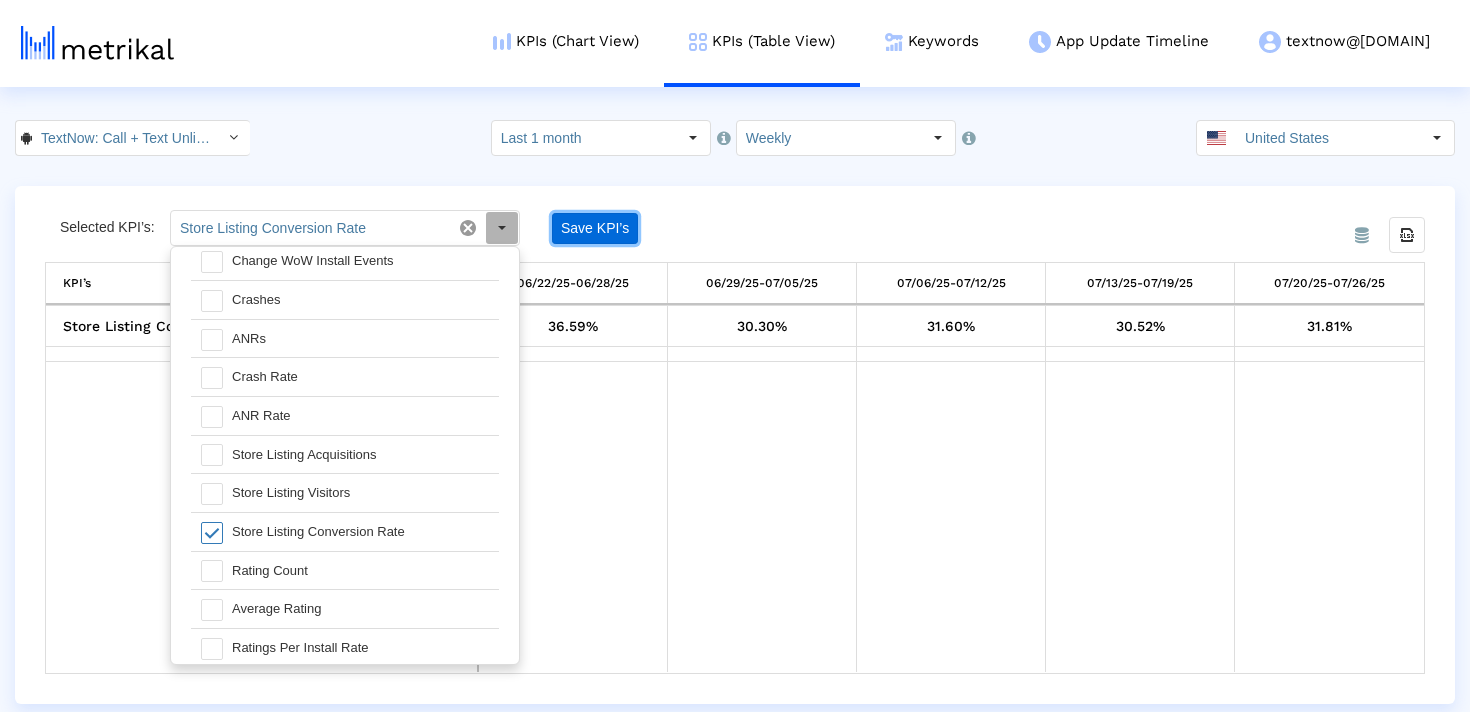 click on "Save KPI’s" 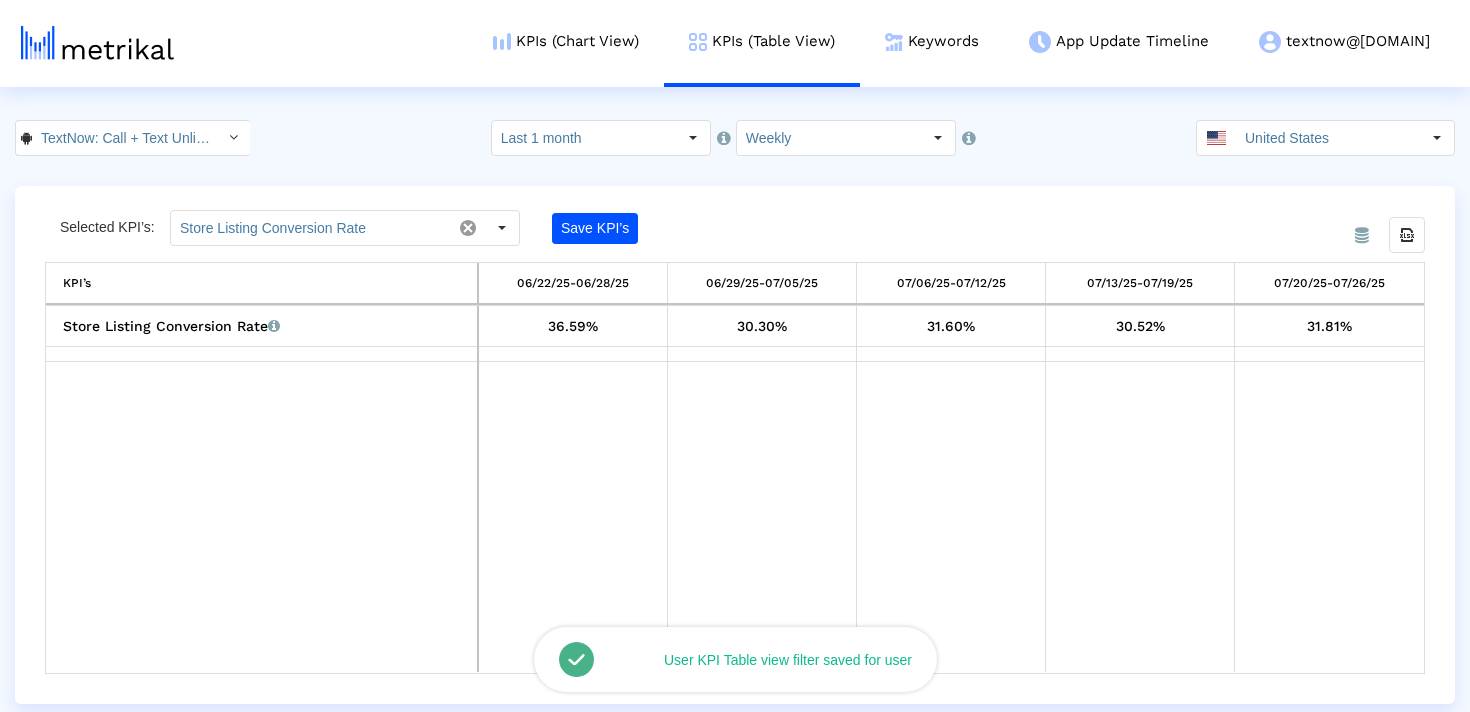 drag, startPoint x: 52, startPoint y: 323, endPoint x: 1385, endPoint y: 335, distance: 1333.054 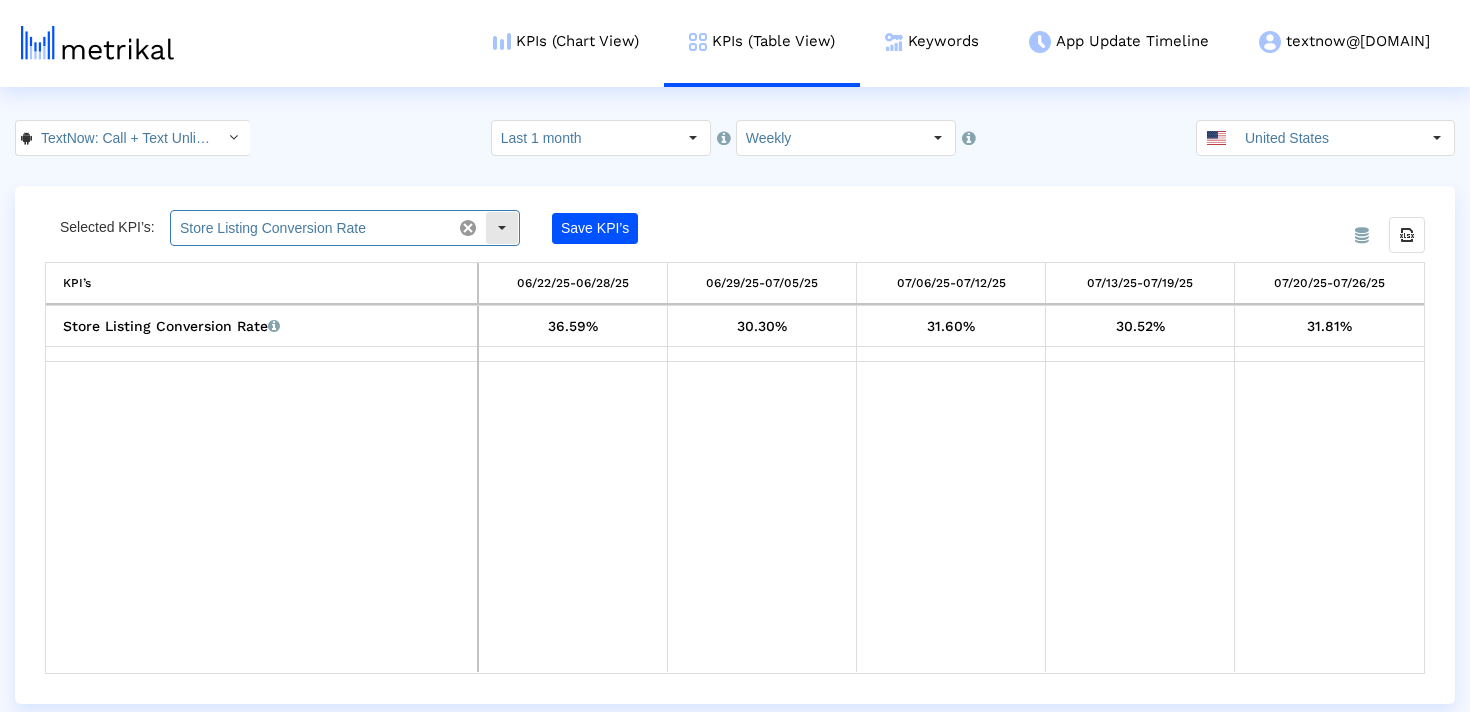 click on "Store Listing Conversion Rate" 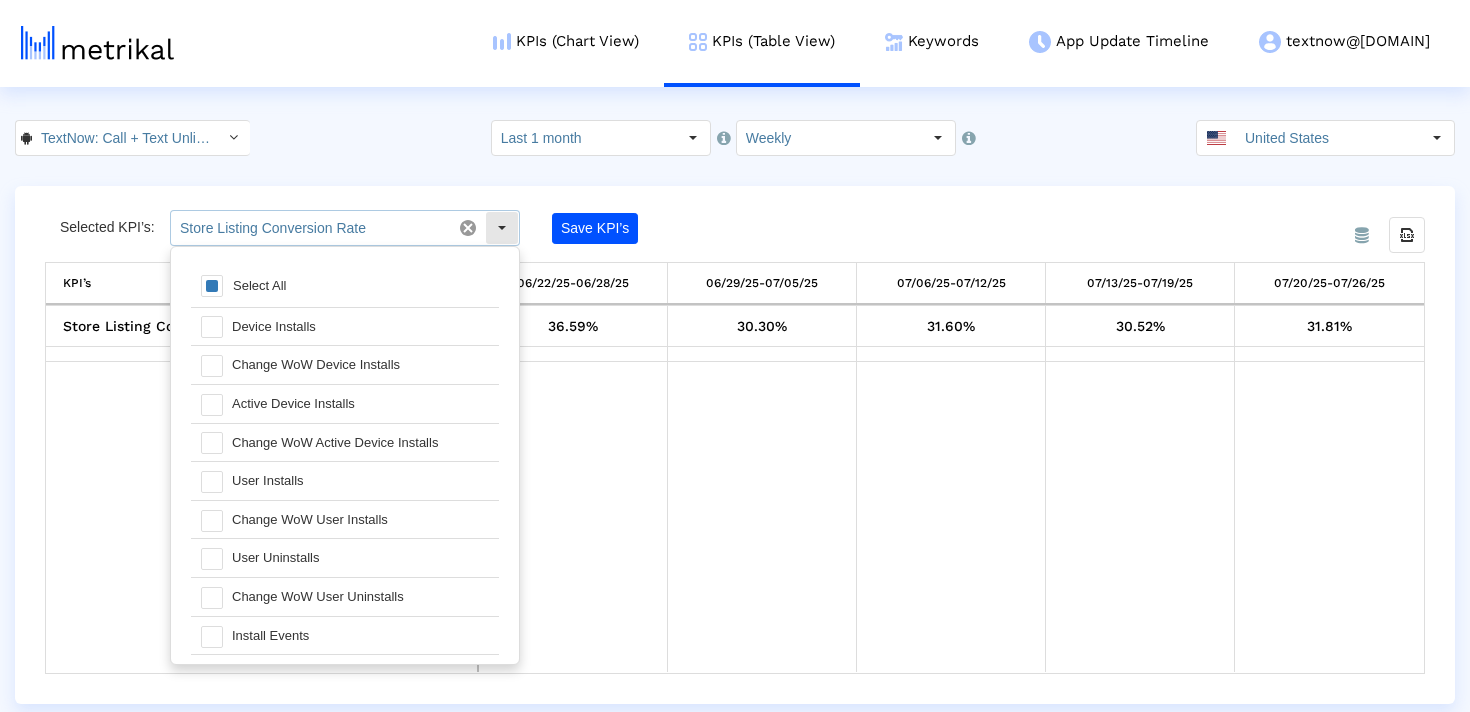 scroll, scrollTop: 20, scrollLeft: 0, axis: vertical 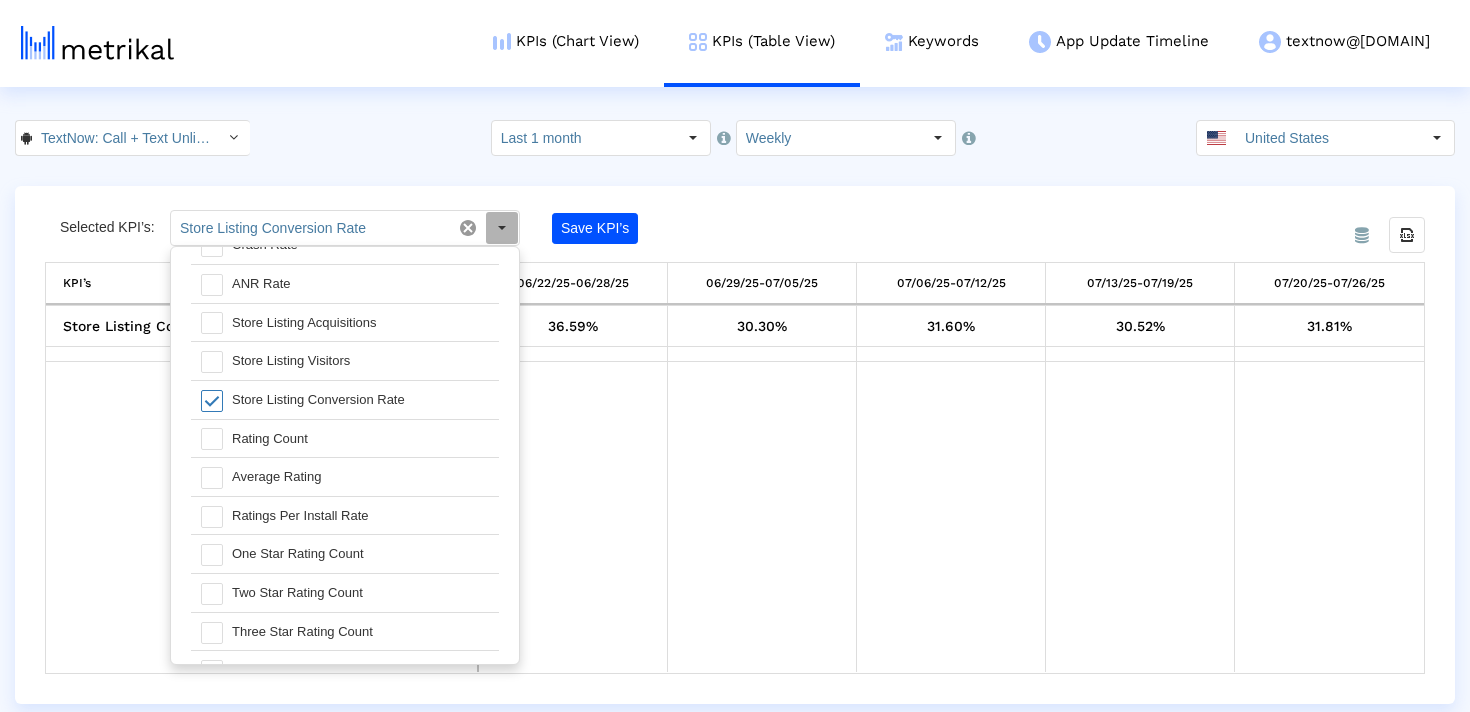 click at bounding box center [212, 401] 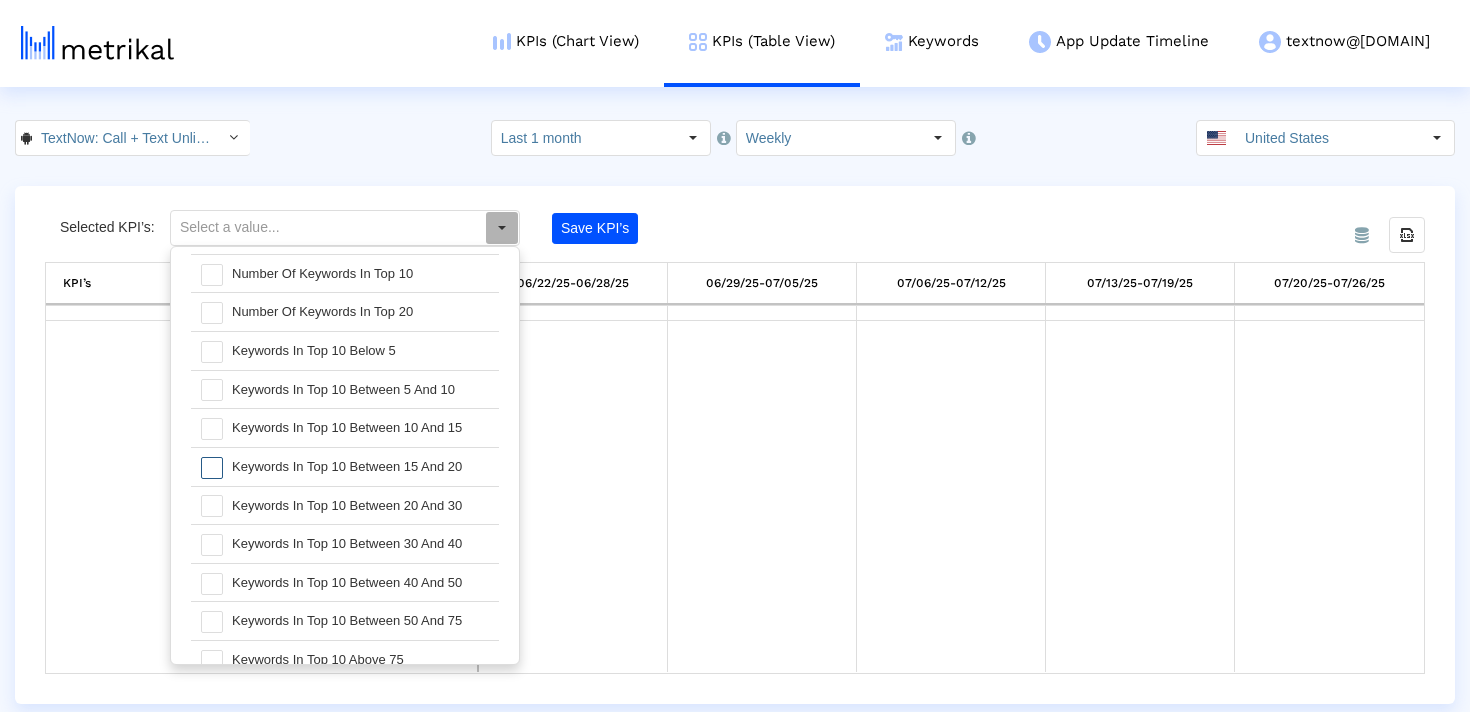 scroll, scrollTop: 0, scrollLeft: 0, axis: both 